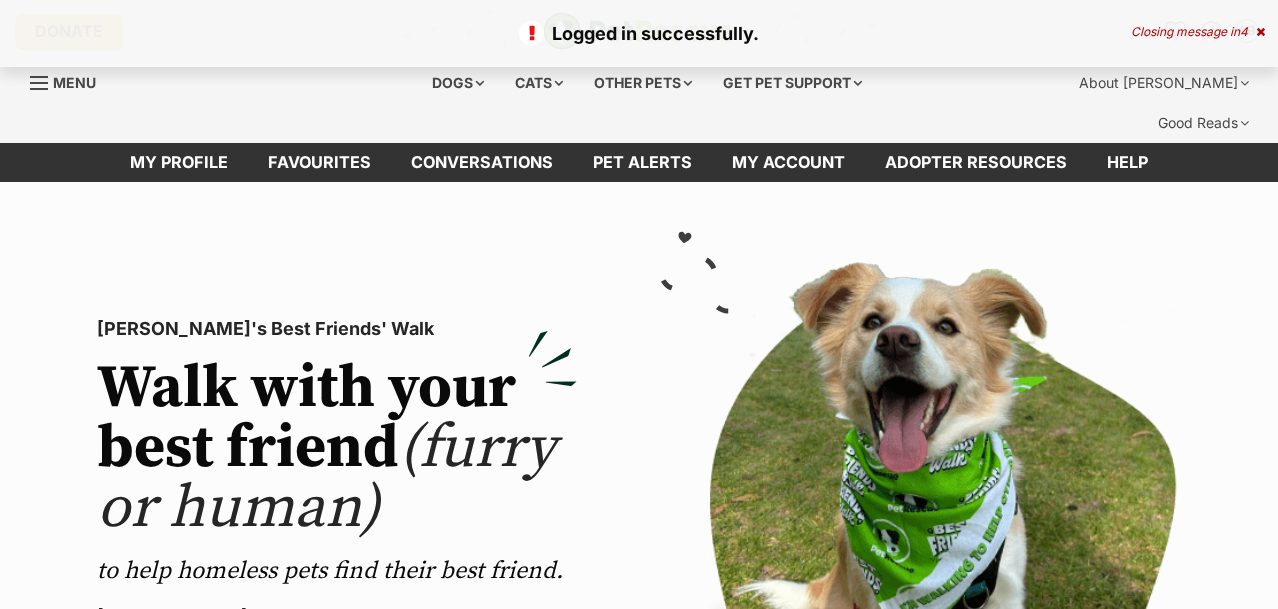 scroll, scrollTop: 0, scrollLeft: 0, axis: both 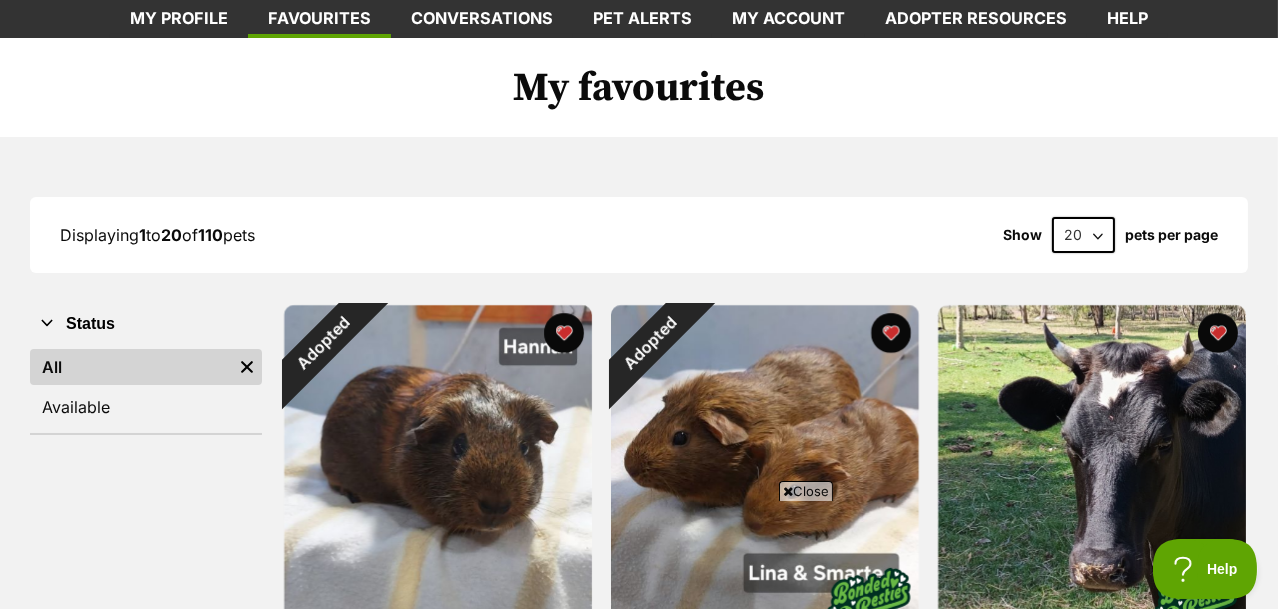 click at bounding box center (564, 333) 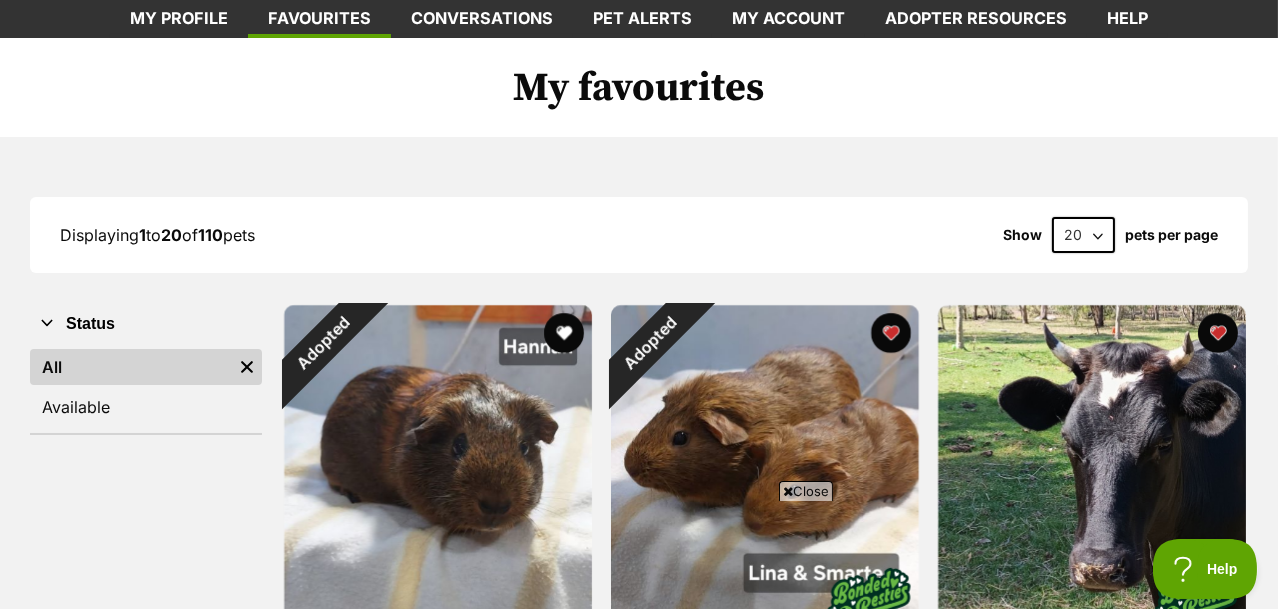 click at bounding box center (891, 333) 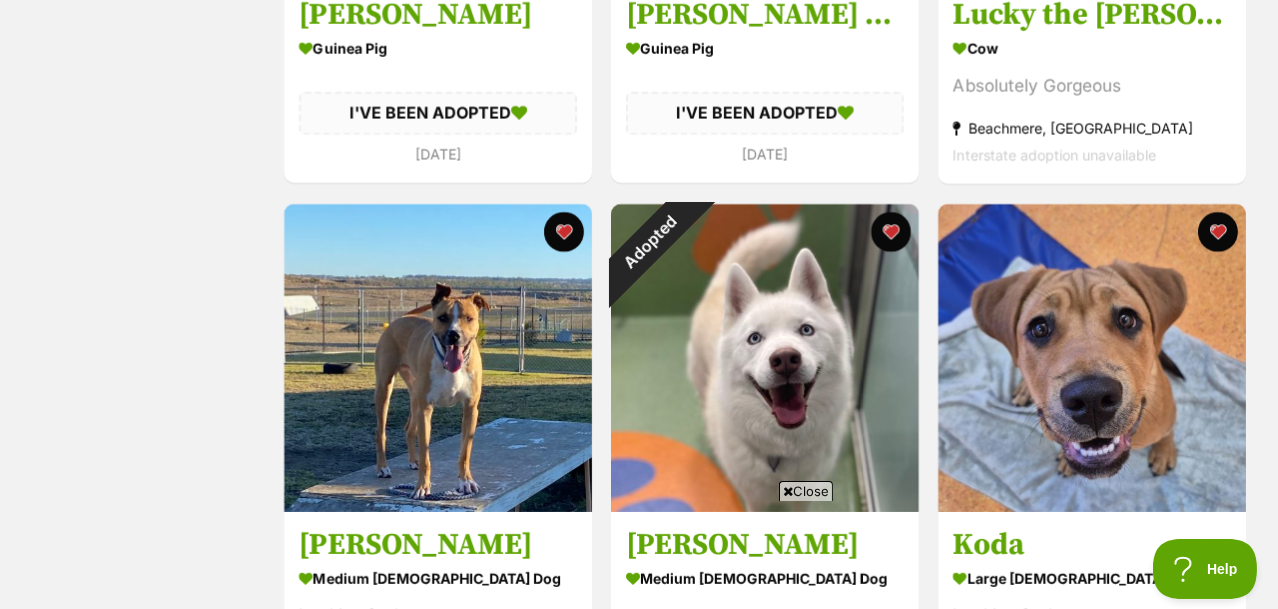 scroll, scrollTop: 776, scrollLeft: 0, axis: vertical 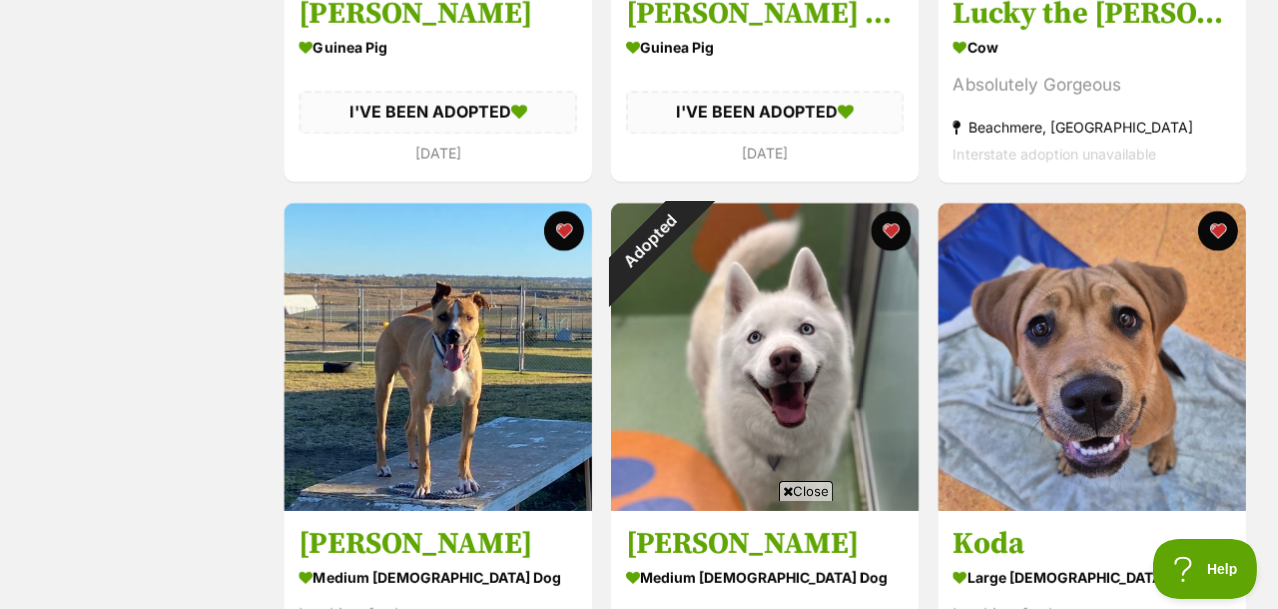click at bounding box center (891, 231) 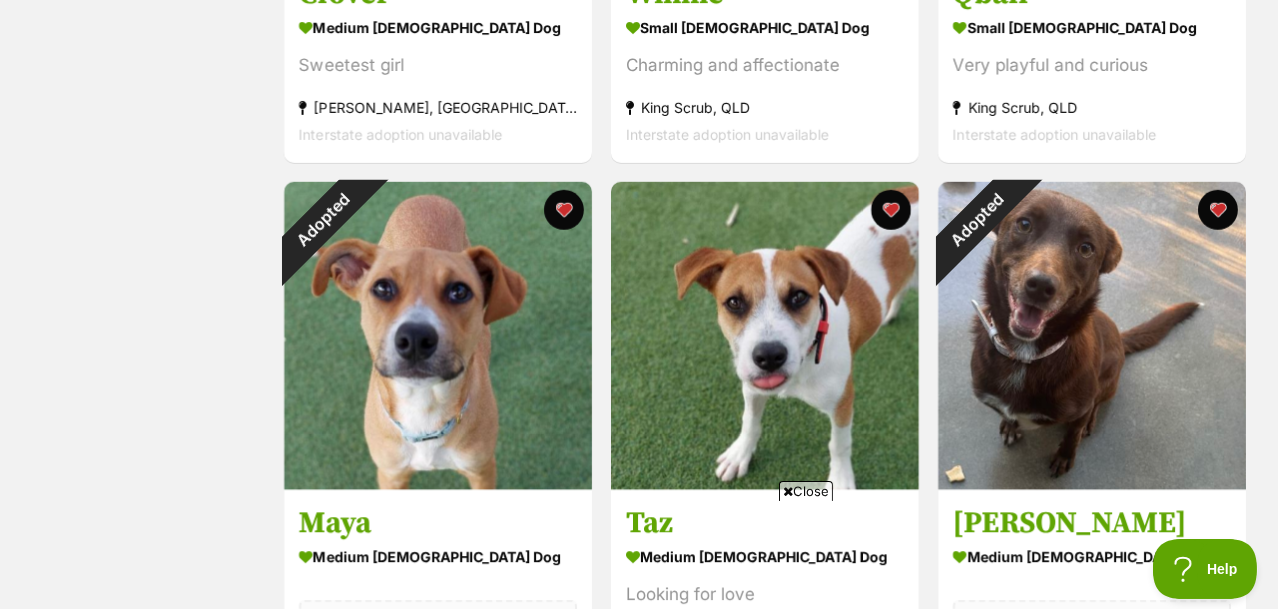 scroll, scrollTop: 2388, scrollLeft: 0, axis: vertical 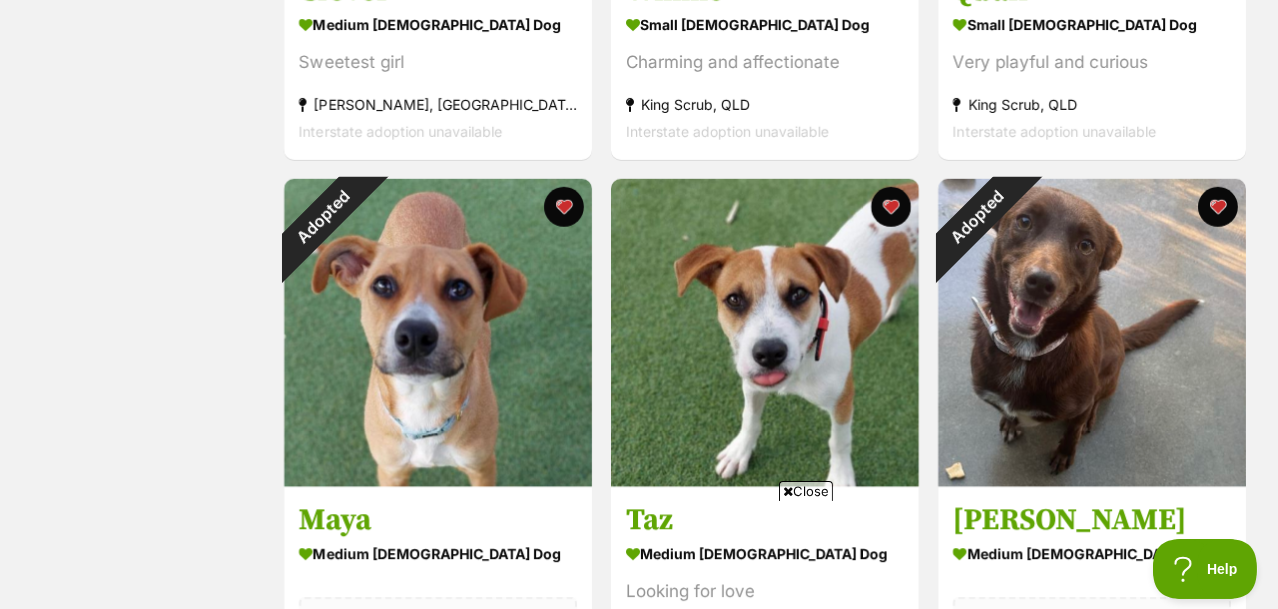 click at bounding box center [564, 207] 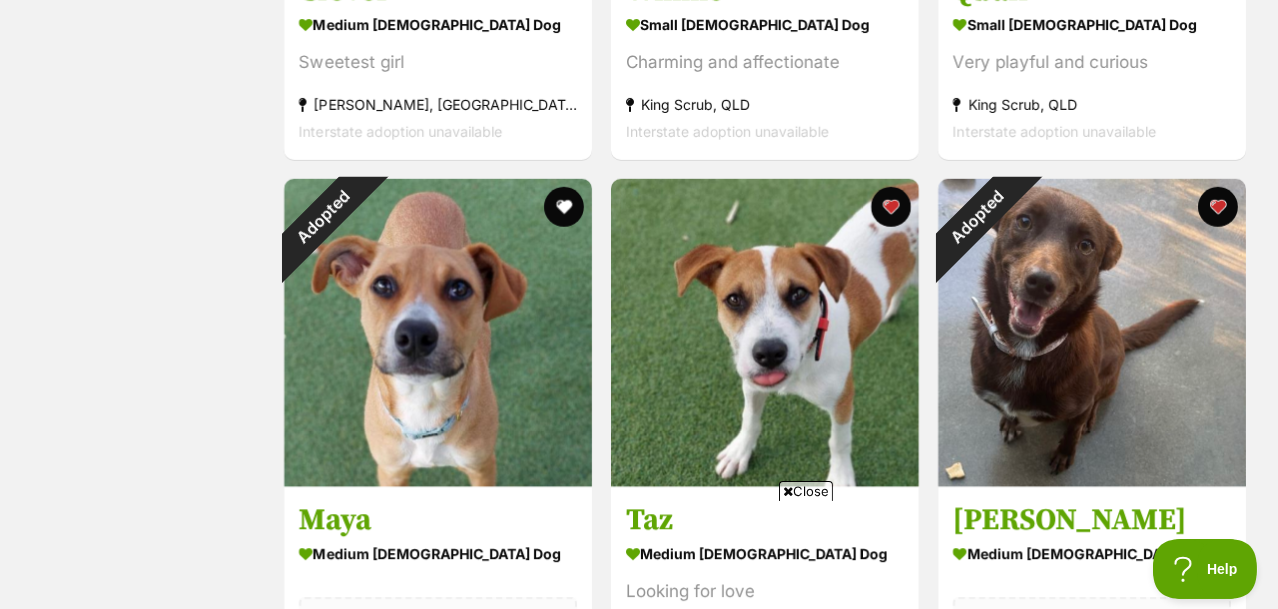 click at bounding box center [1218, 207] 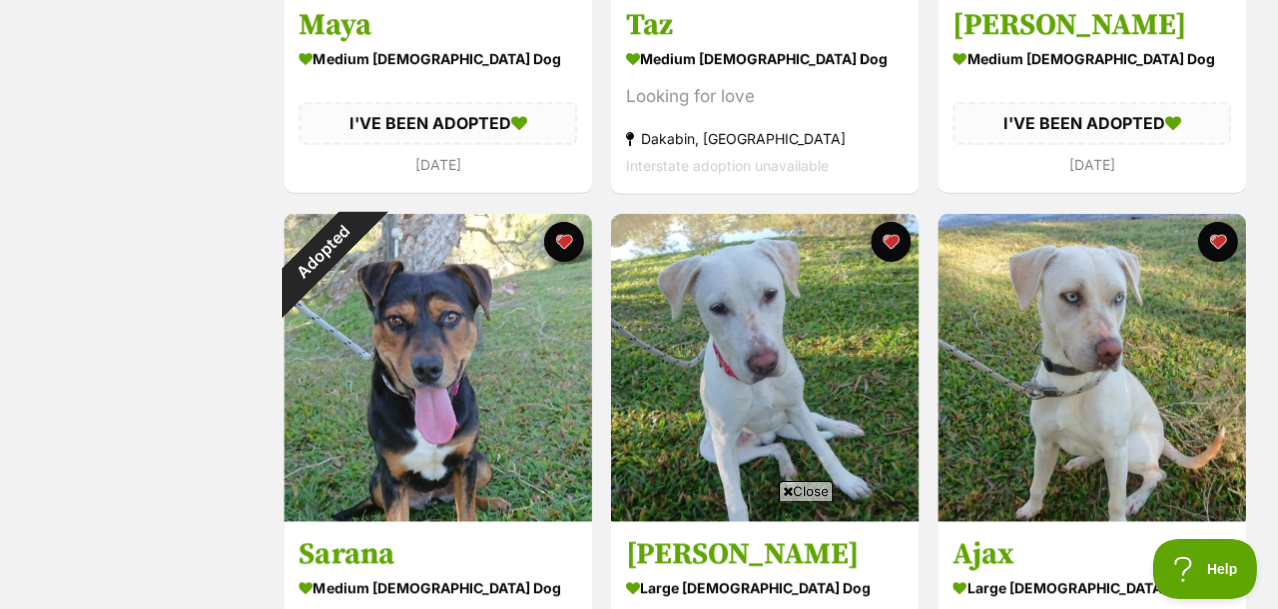 scroll, scrollTop: 2972, scrollLeft: 0, axis: vertical 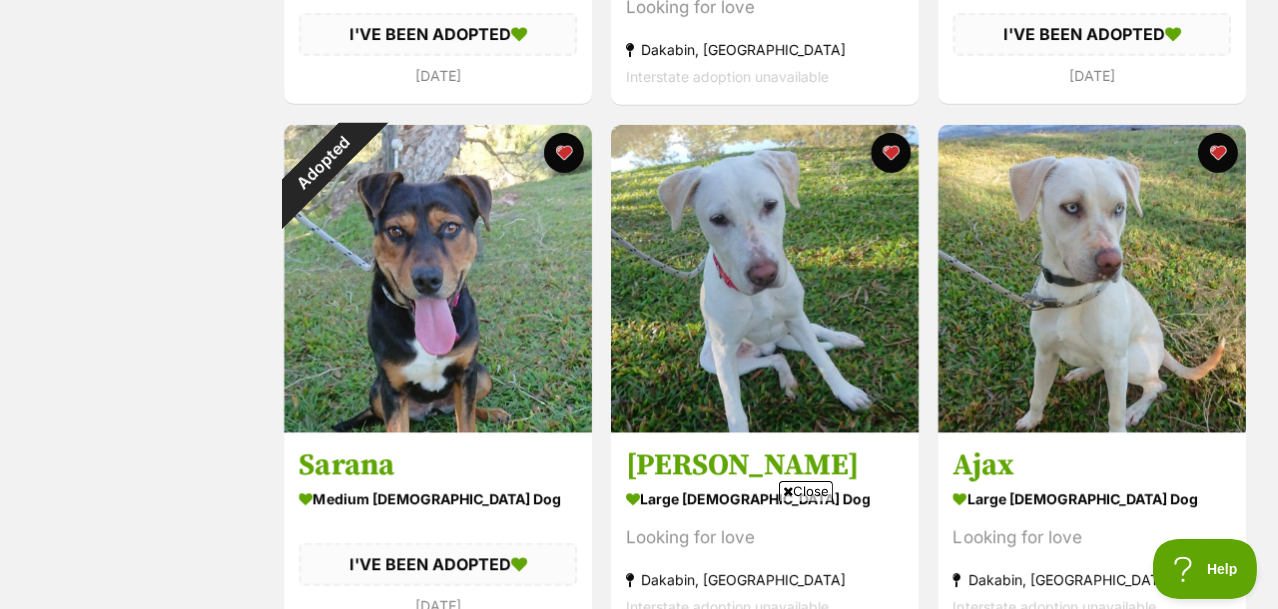 click at bounding box center (564, 153) 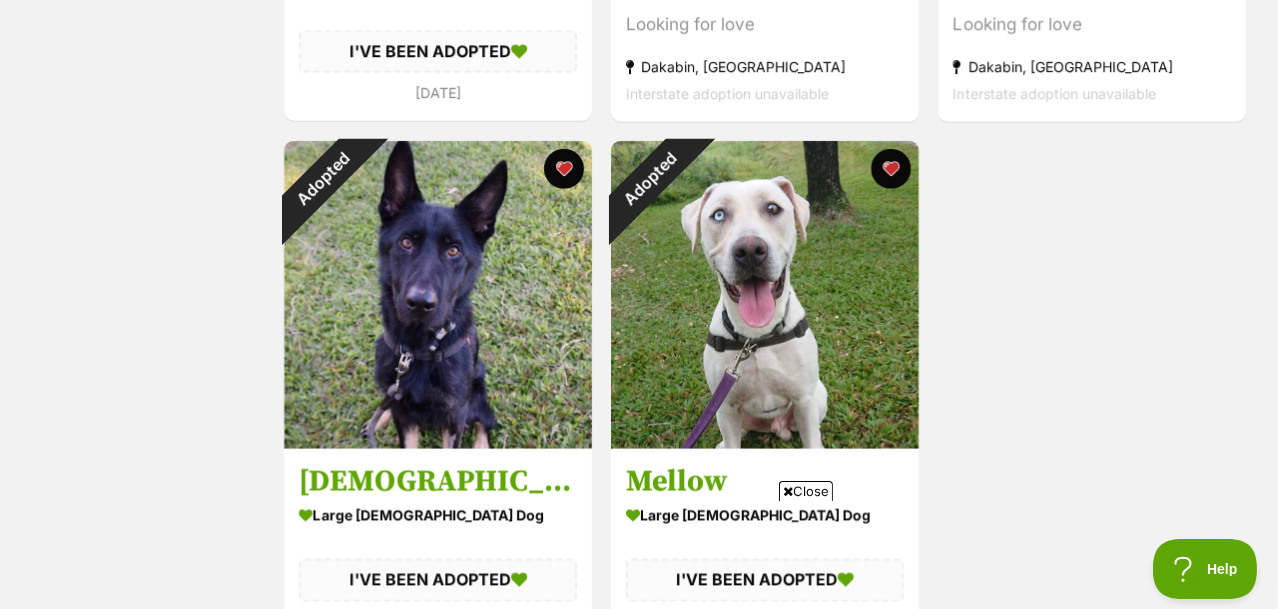 scroll, scrollTop: 3565, scrollLeft: 0, axis: vertical 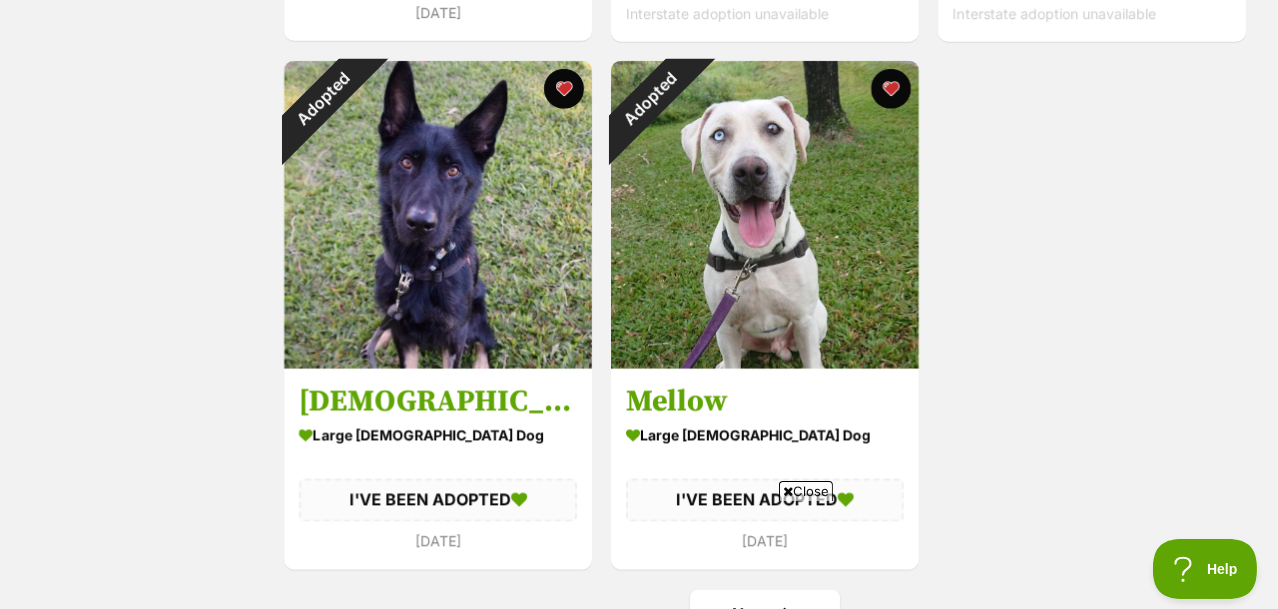 click at bounding box center (564, 89) 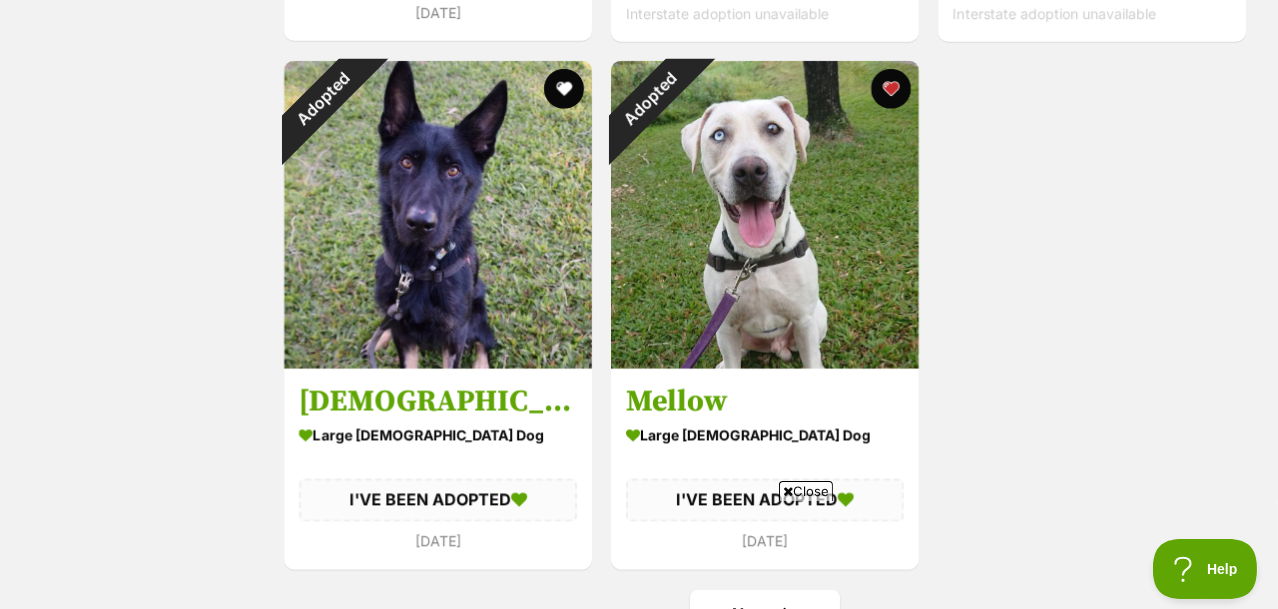 click at bounding box center (891, 89) 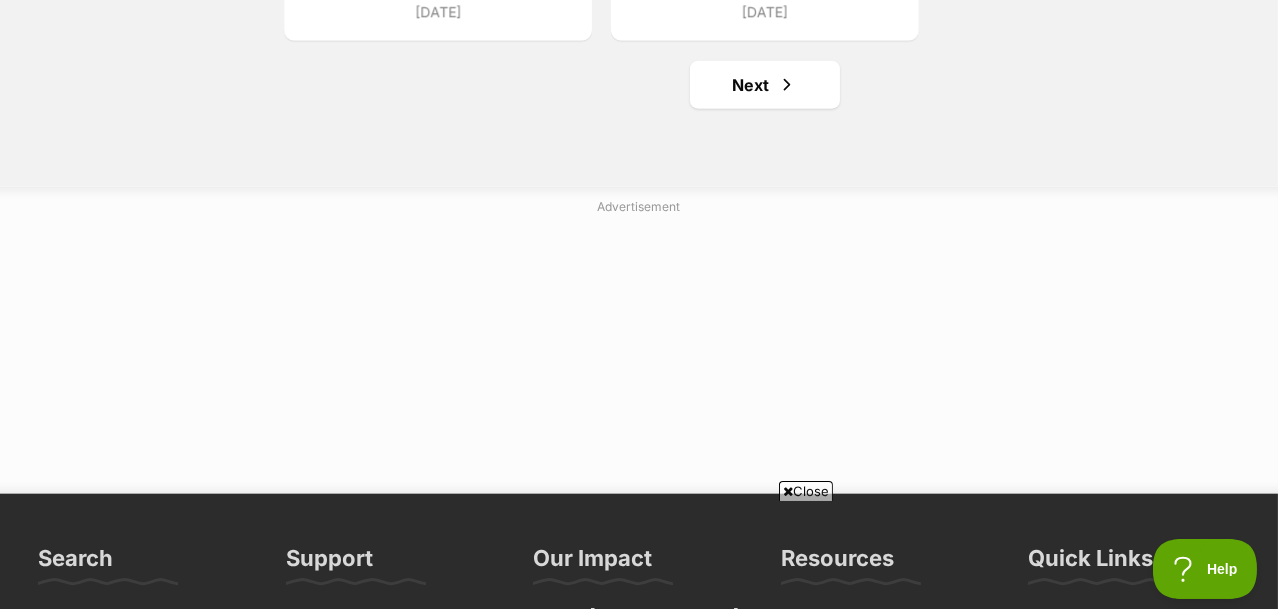 scroll, scrollTop: 4093, scrollLeft: 0, axis: vertical 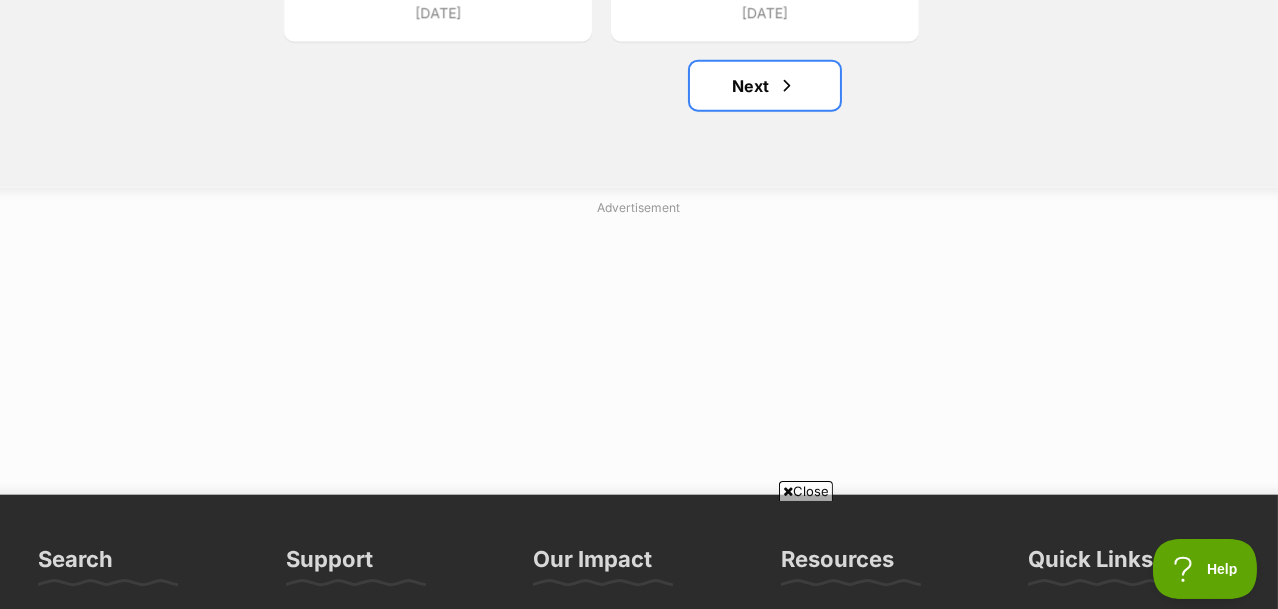 click on "Next" at bounding box center [765, 86] 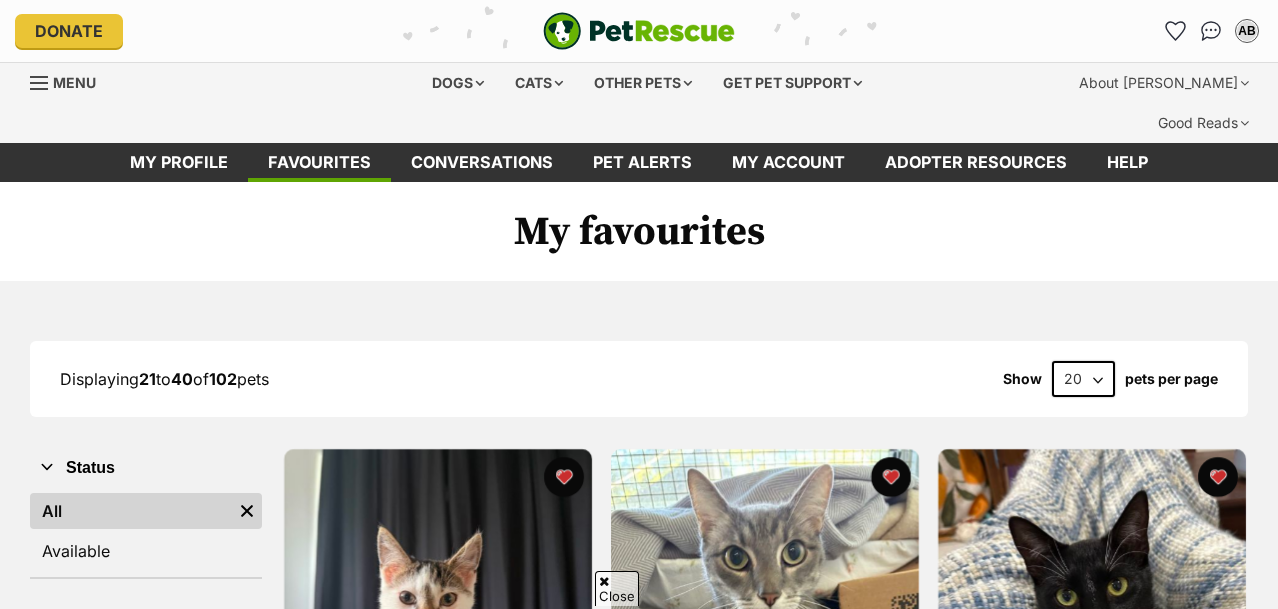 scroll, scrollTop: 428, scrollLeft: 0, axis: vertical 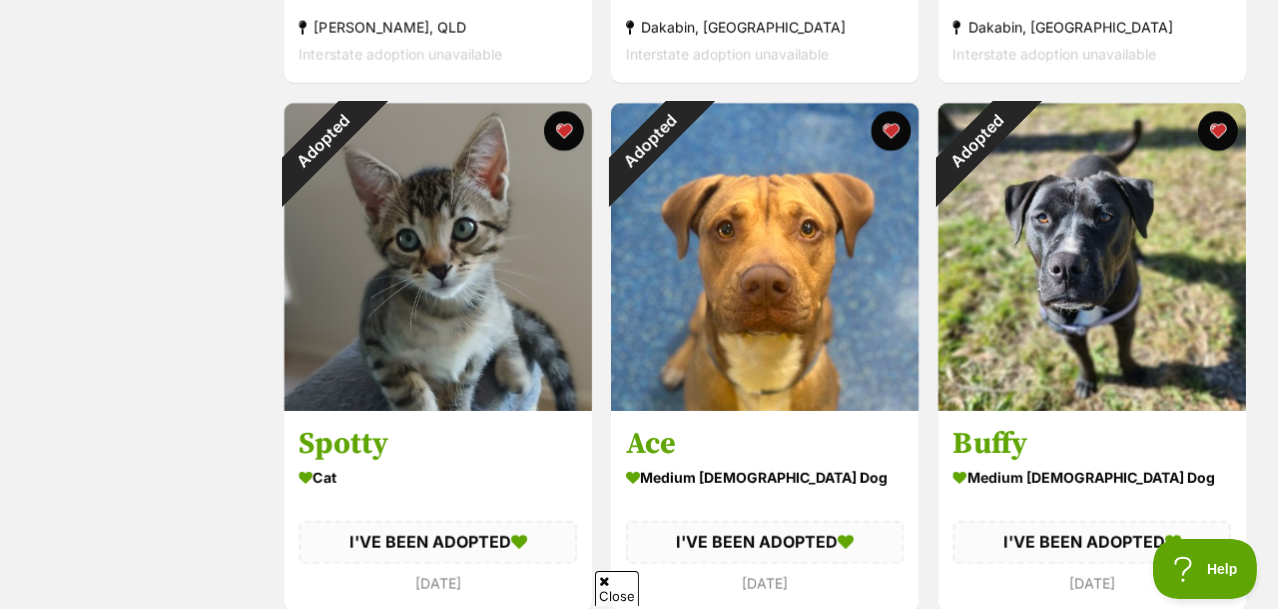 click at bounding box center (564, 131) 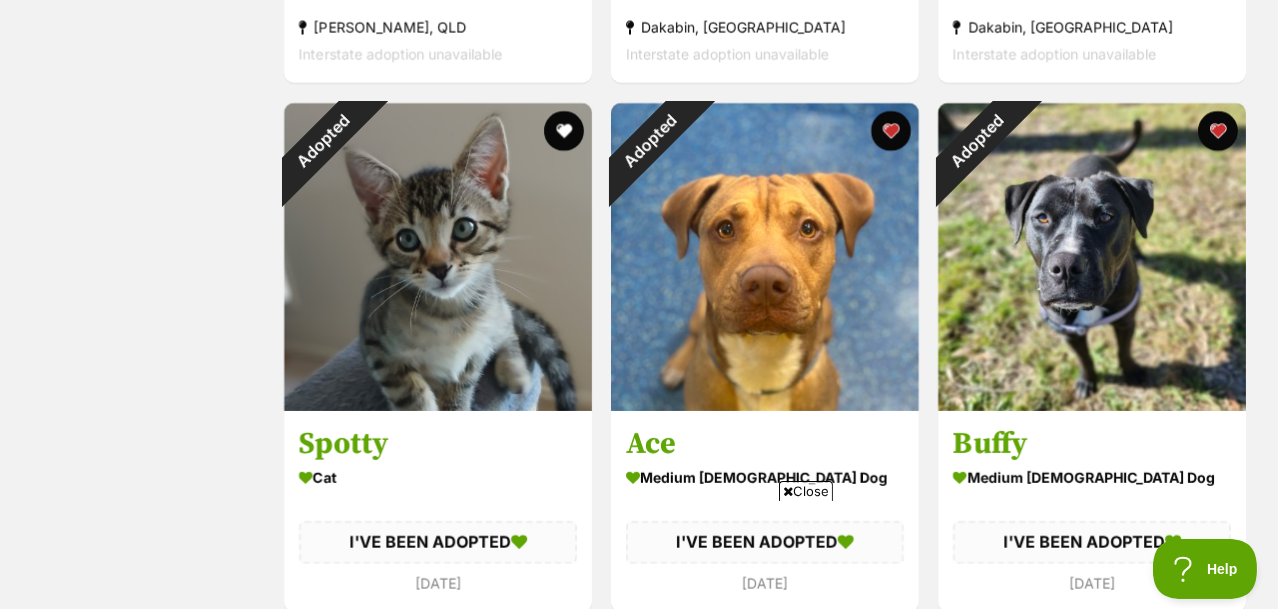 click at bounding box center (891, 131) 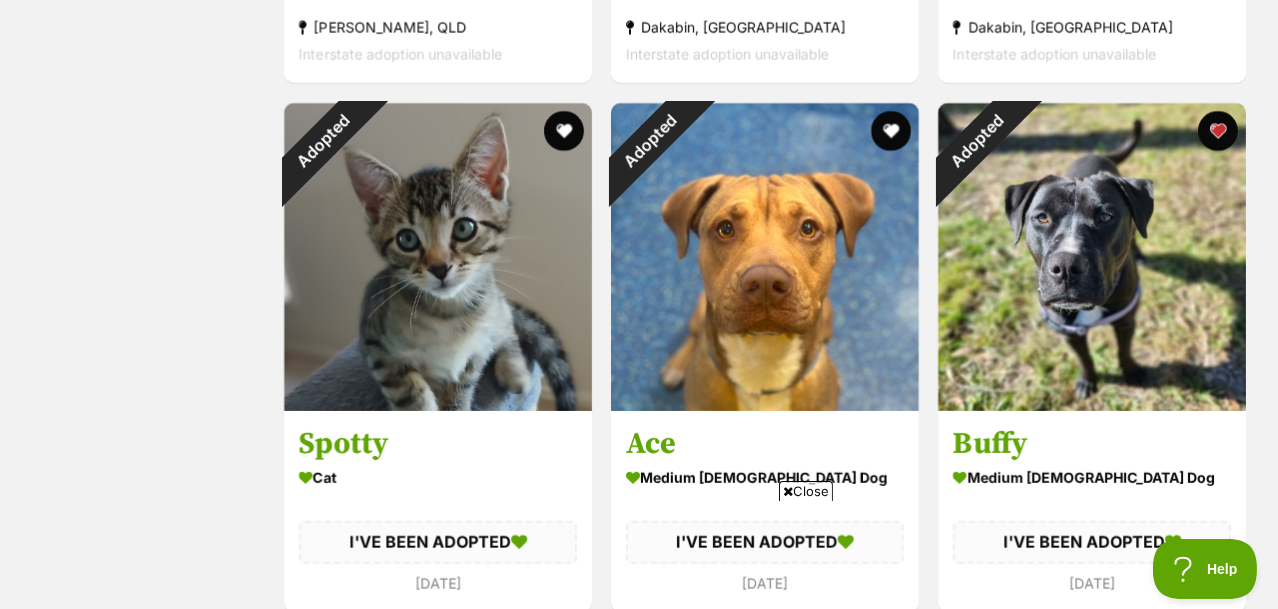 click at bounding box center [1218, 131] 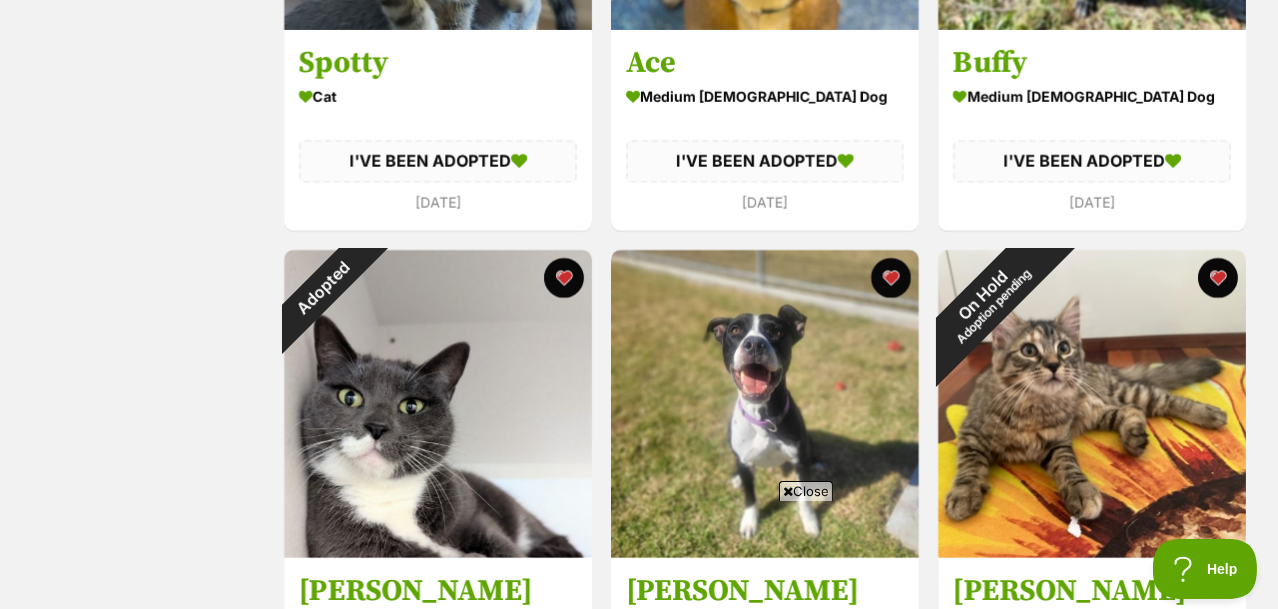 scroll, scrollTop: 1275, scrollLeft: 0, axis: vertical 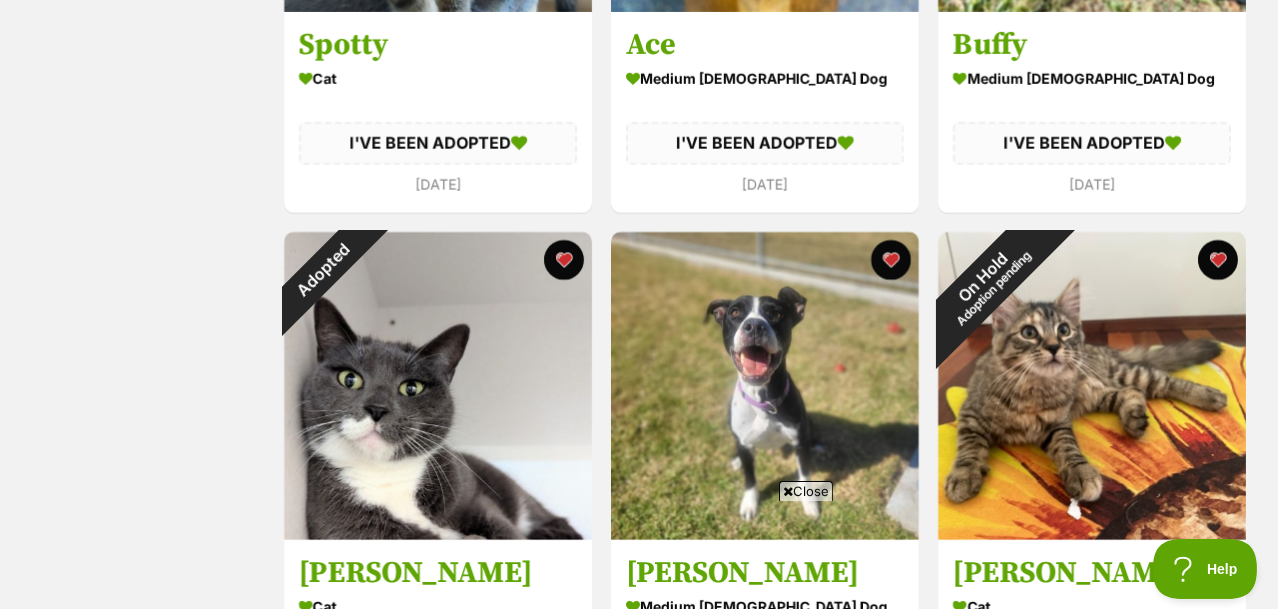 click at bounding box center (564, 260) 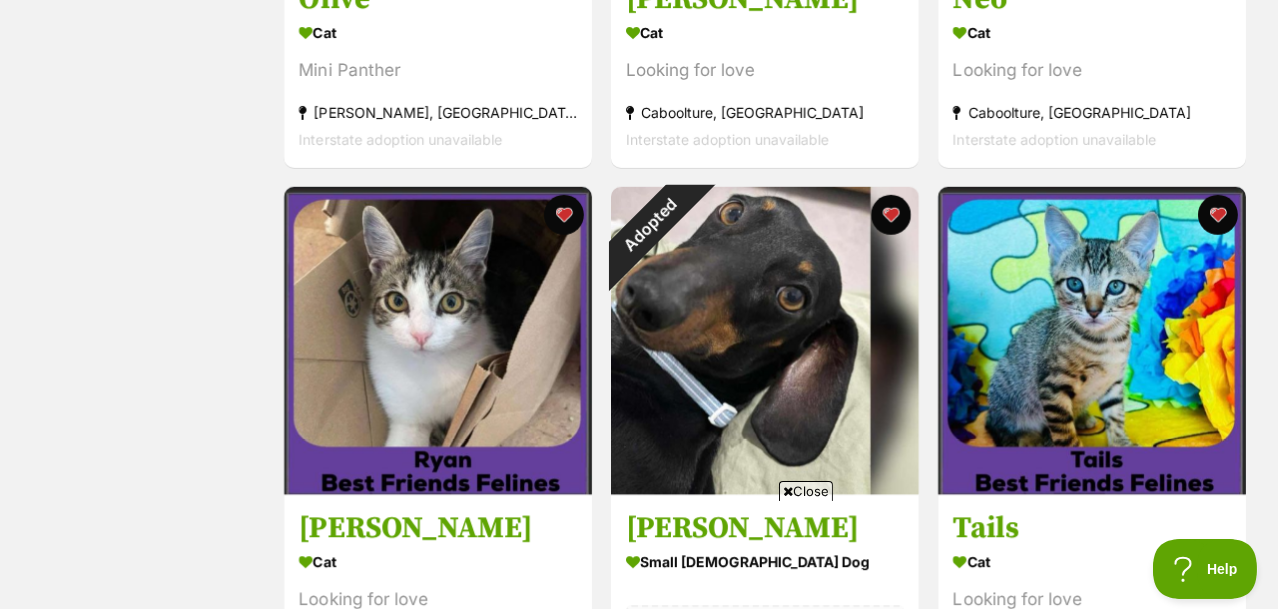 scroll, scrollTop: 2396, scrollLeft: 0, axis: vertical 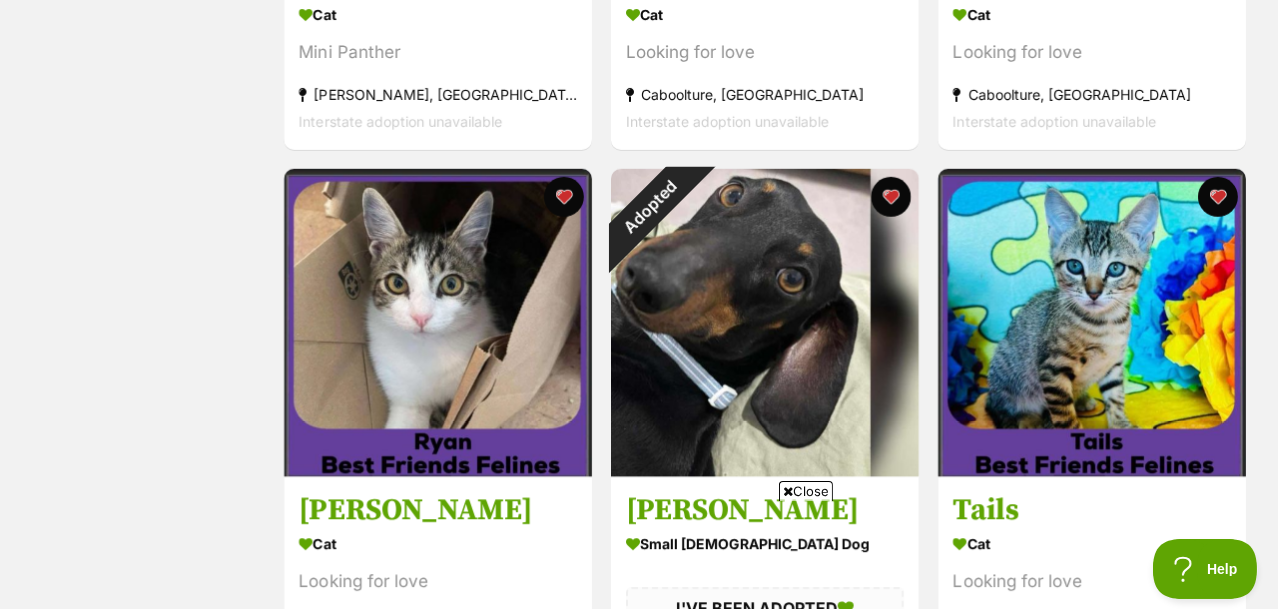click at bounding box center [891, 197] 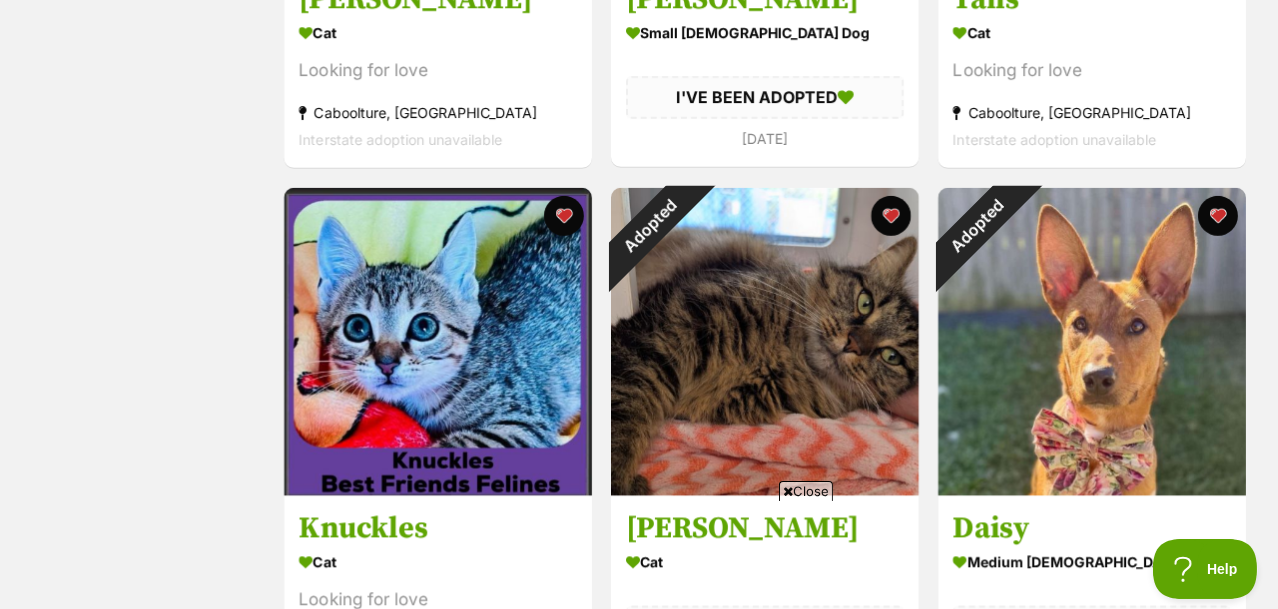 scroll, scrollTop: 2915, scrollLeft: 0, axis: vertical 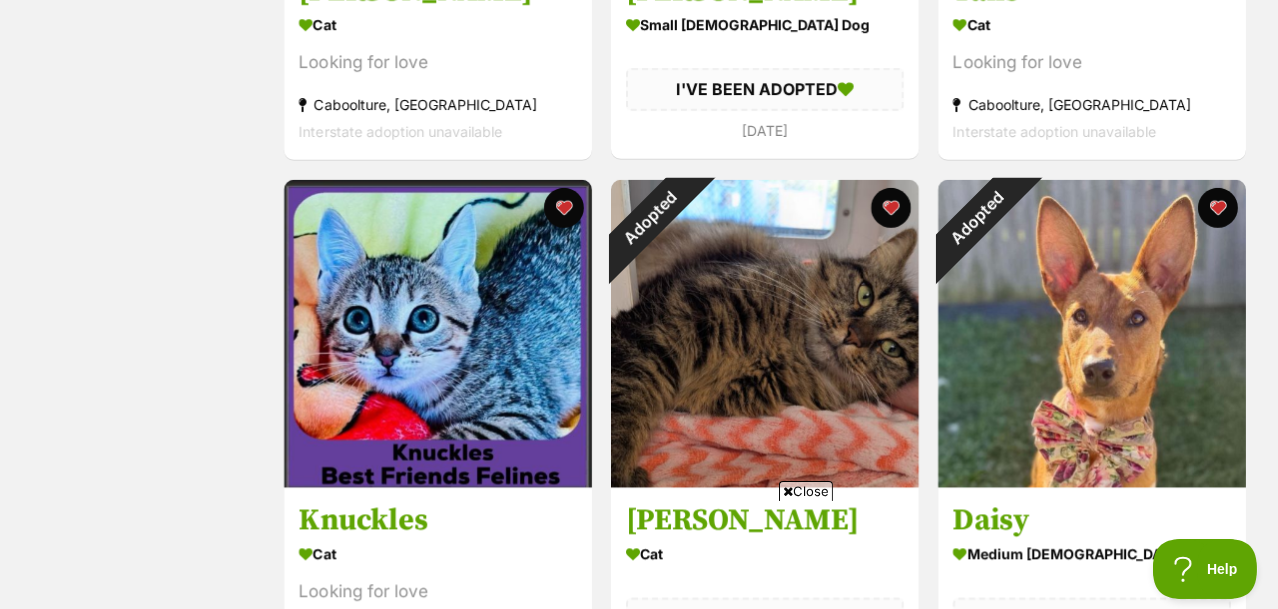click at bounding box center (891, 208) 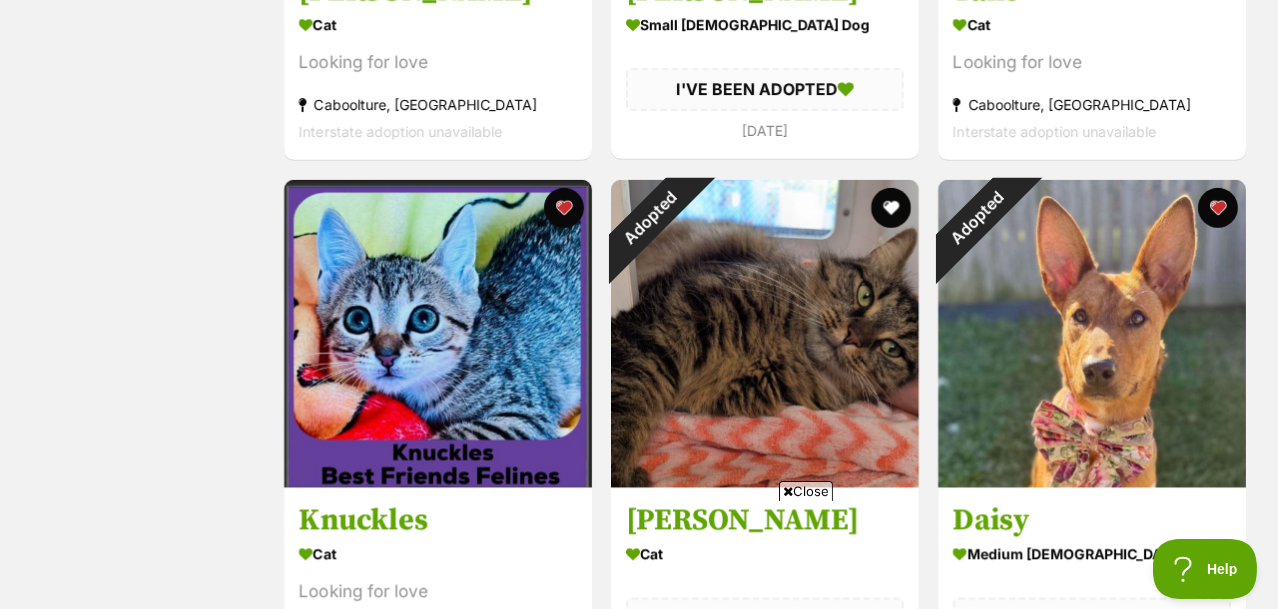 click at bounding box center (1218, 208) 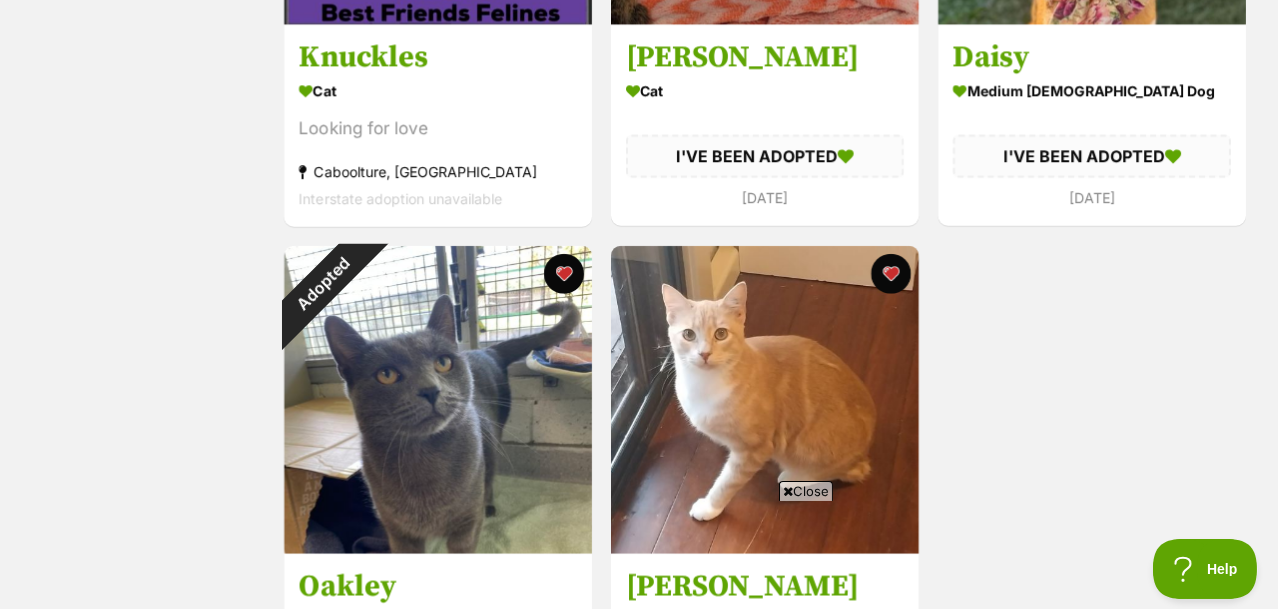 scroll, scrollTop: 3528, scrollLeft: 0, axis: vertical 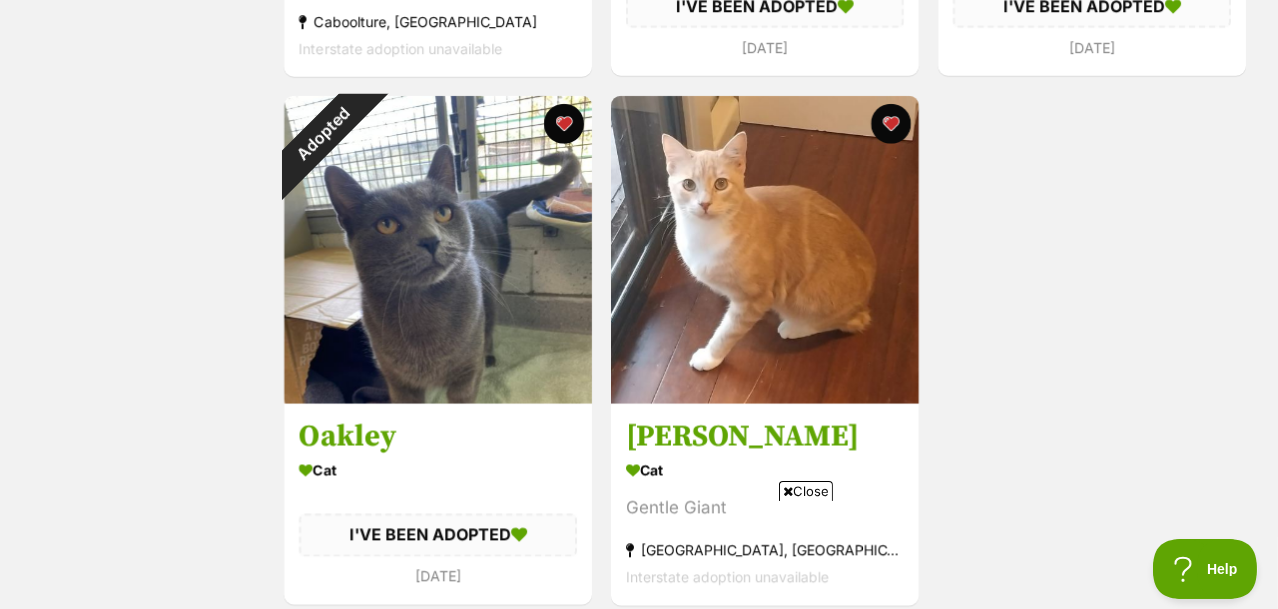 click at bounding box center [564, 124] 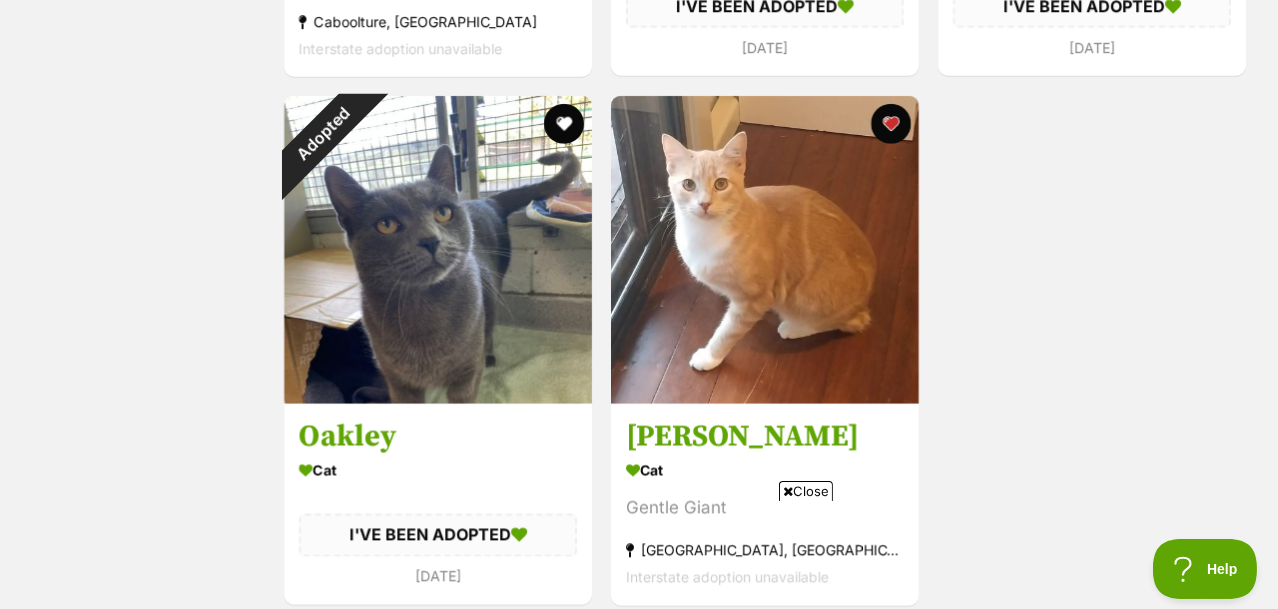 scroll, scrollTop: 3918, scrollLeft: 0, axis: vertical 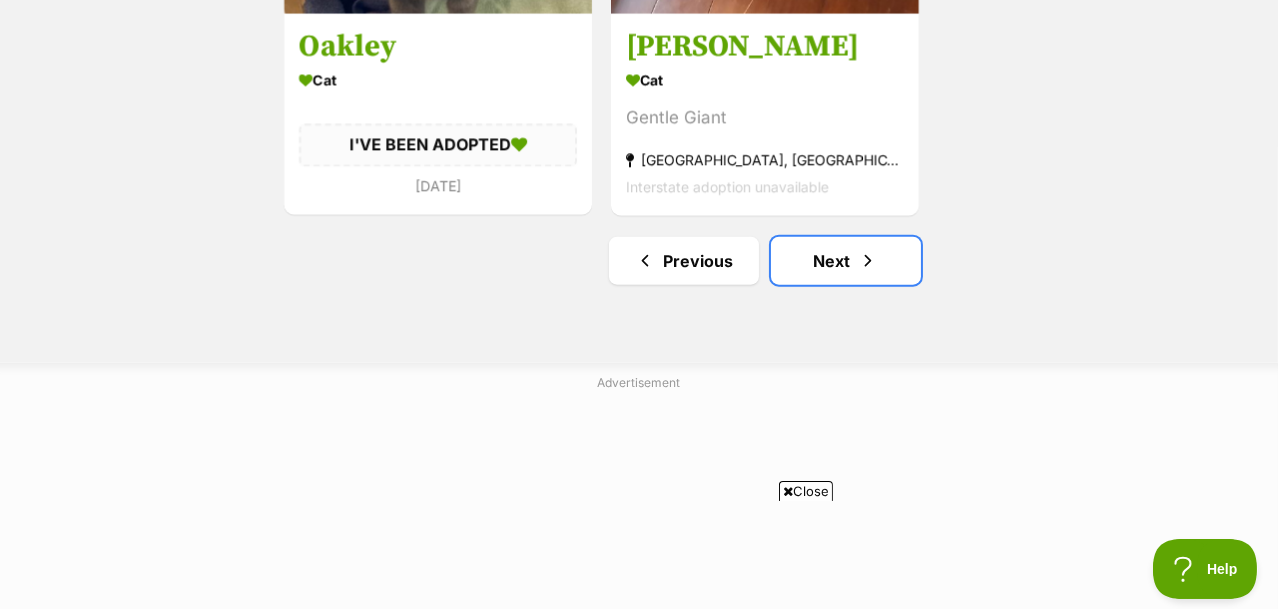 click on "Next" at bounding box center (846, 261) 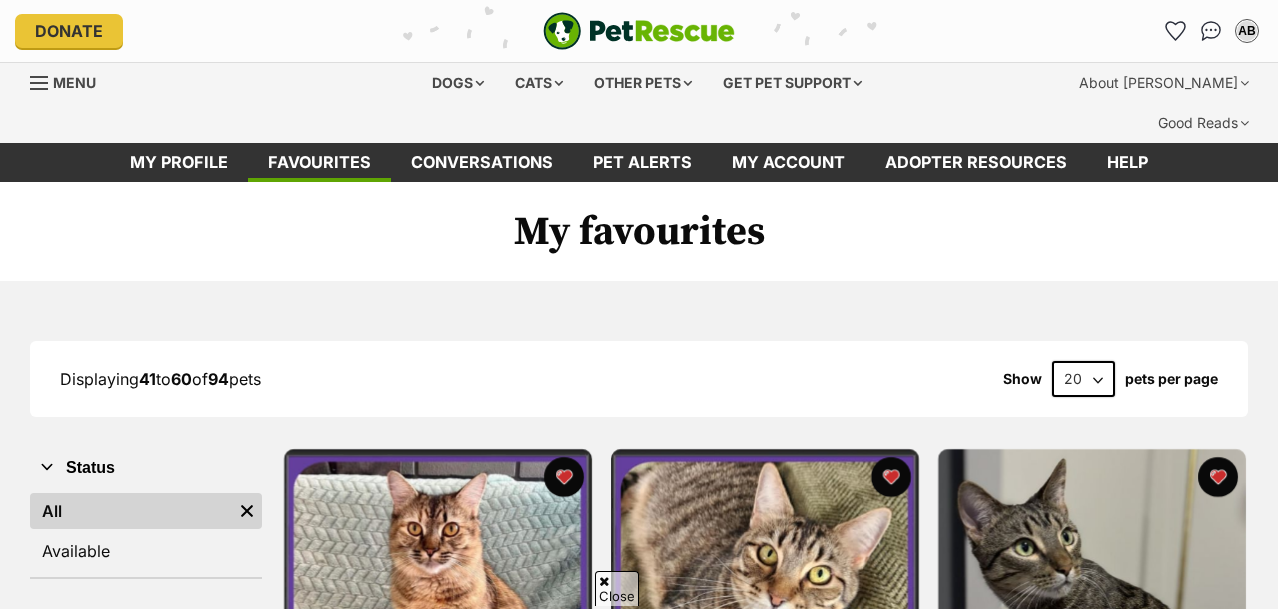 scroll, scrollTop: 798, scrollLeft: 0, axis: vertical 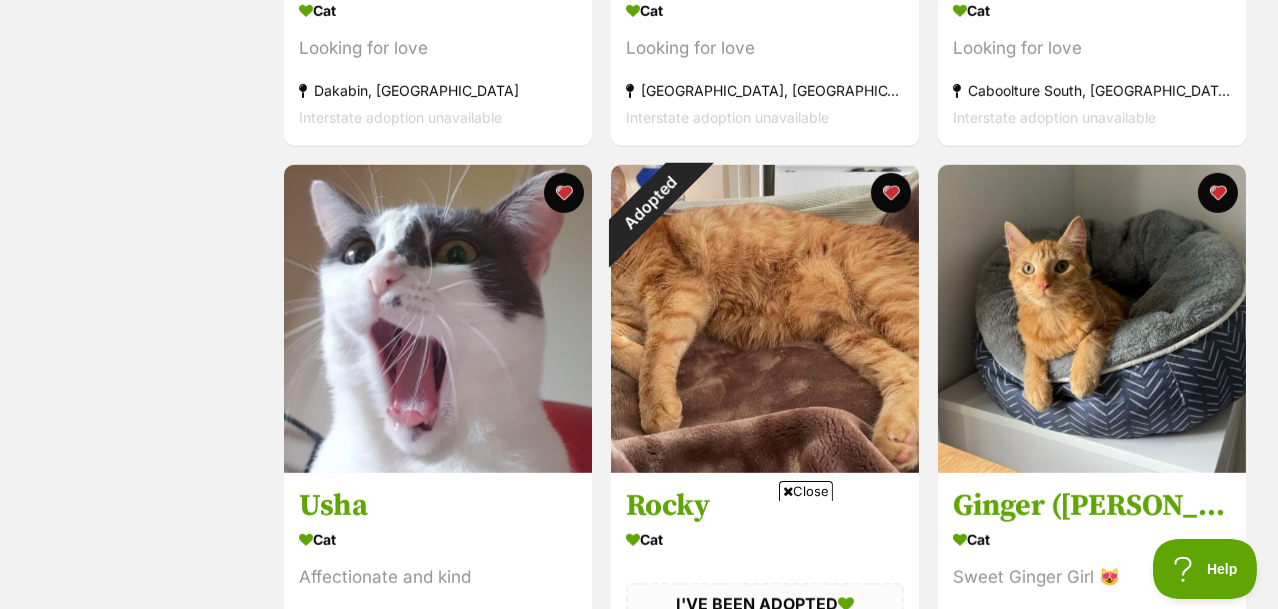 click at bounding box center [891, 193] 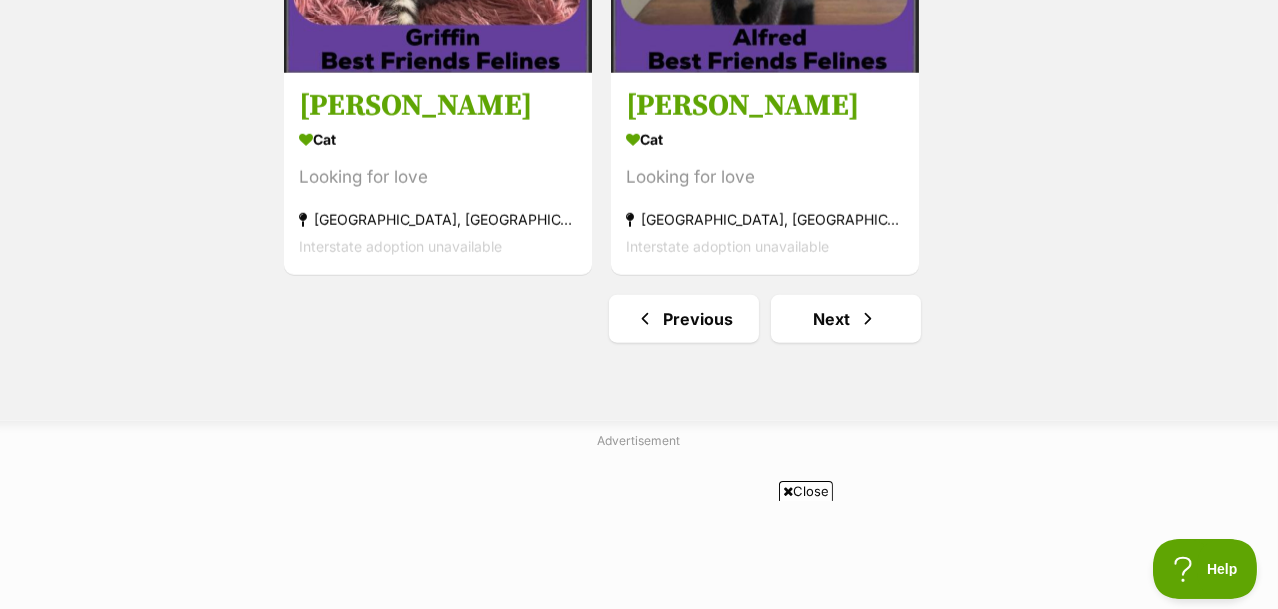 scroll, scrollTop: 3878, scrollLeft: 0, axis: vertical 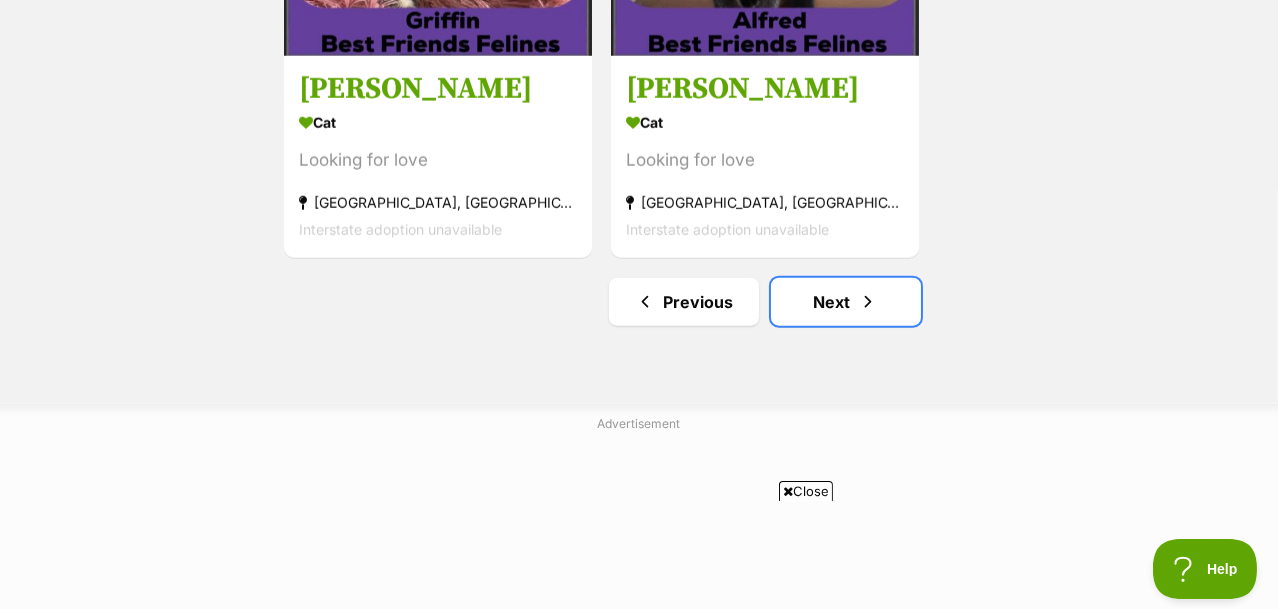 click on "Next" at bounding box center [846, 302] 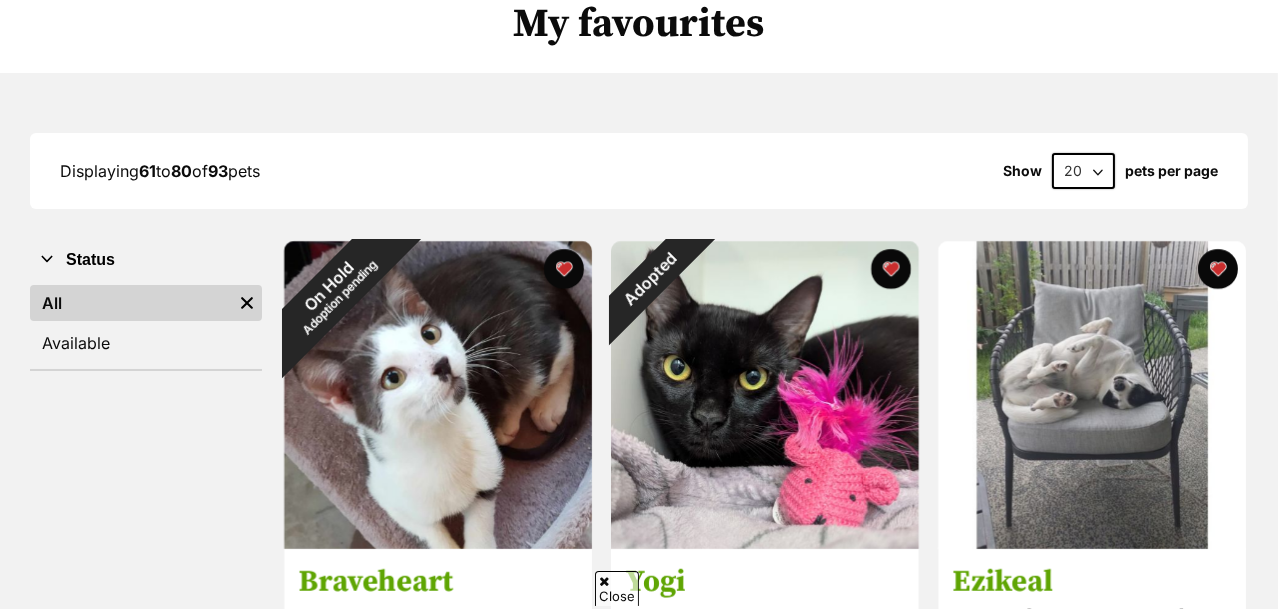 scroll, scrollTop: 208, scrollLeft: 0, axis: vertical 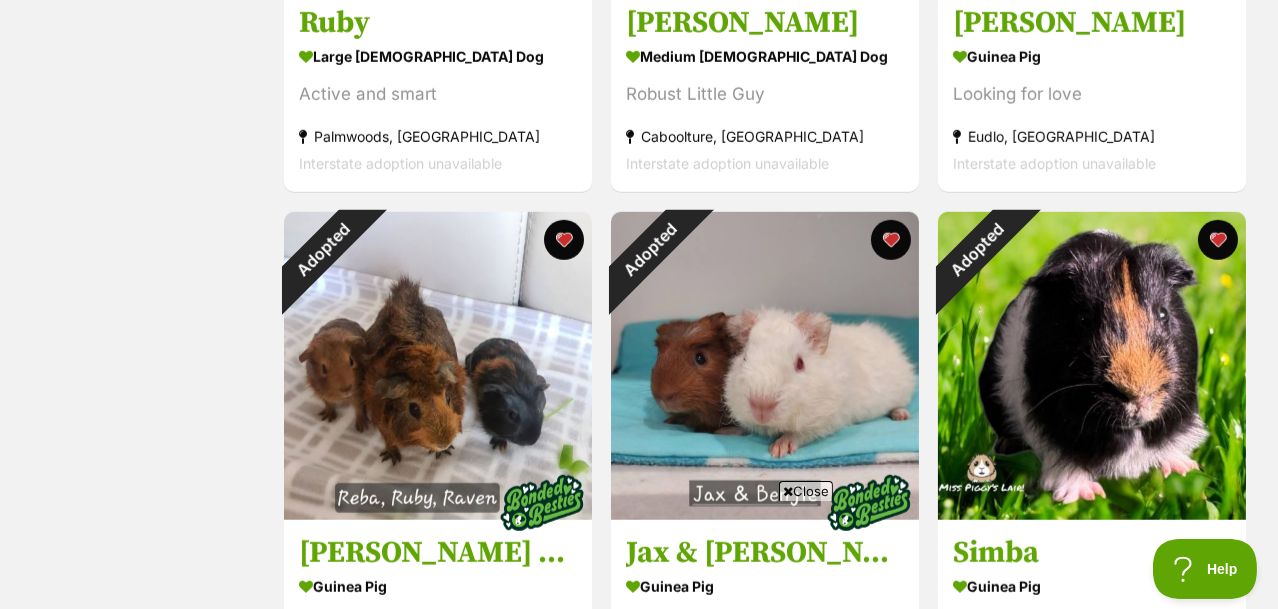 click at bounding box center [564, 240] 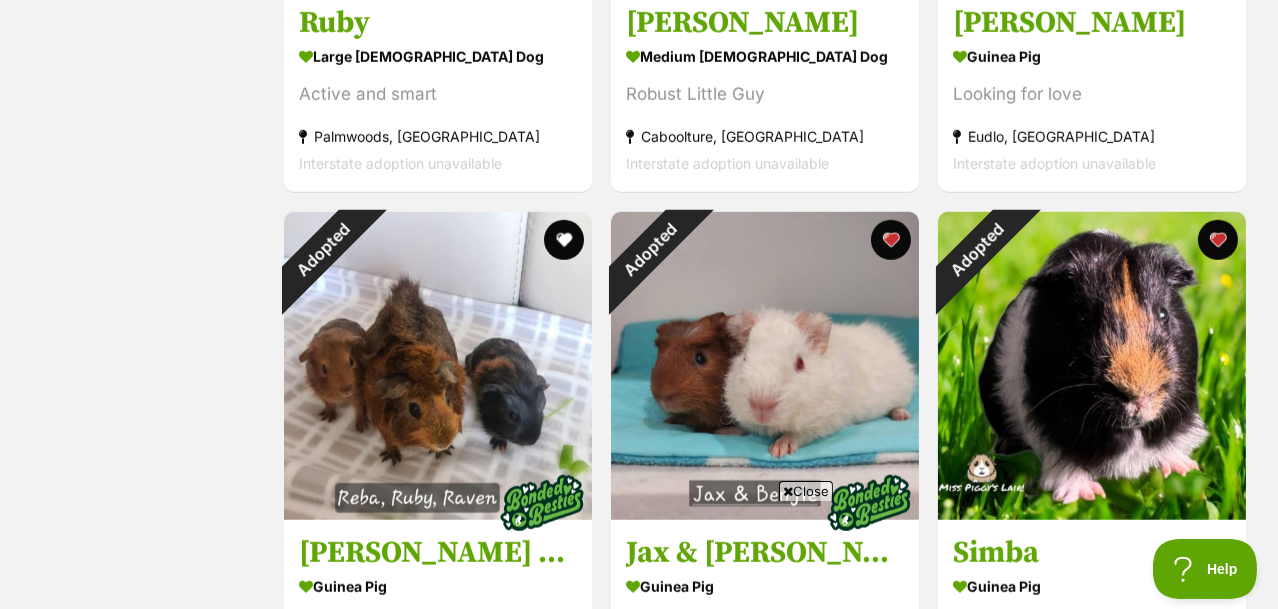 click at bounding box center [891, 240] 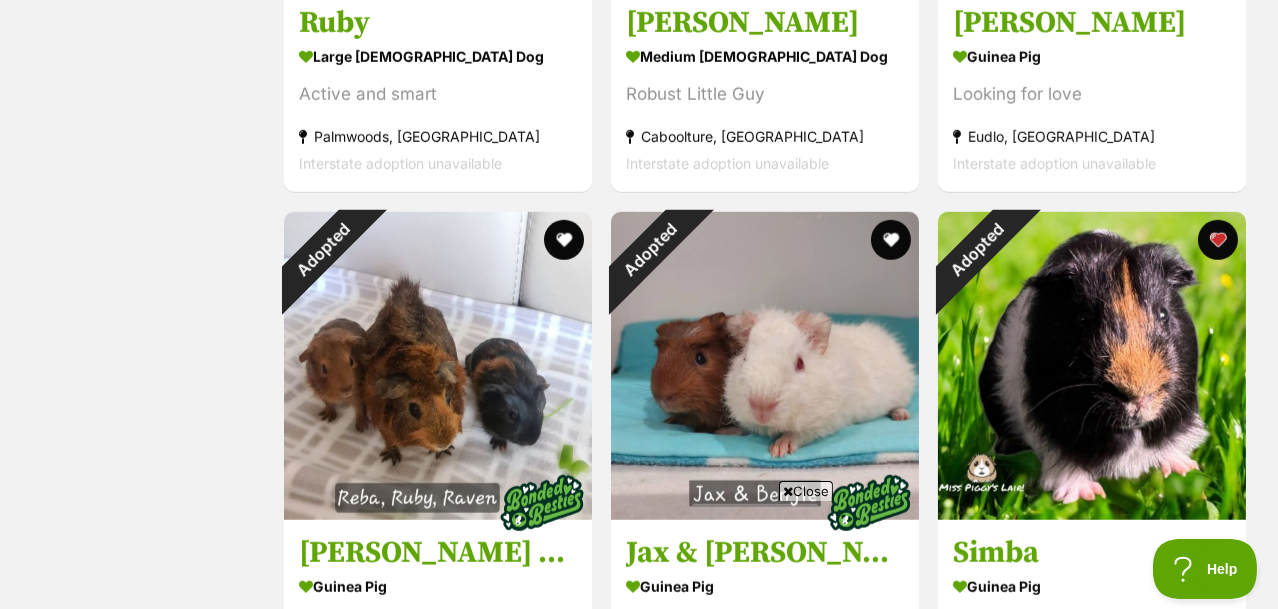 click at bounding box center [1218, 240] 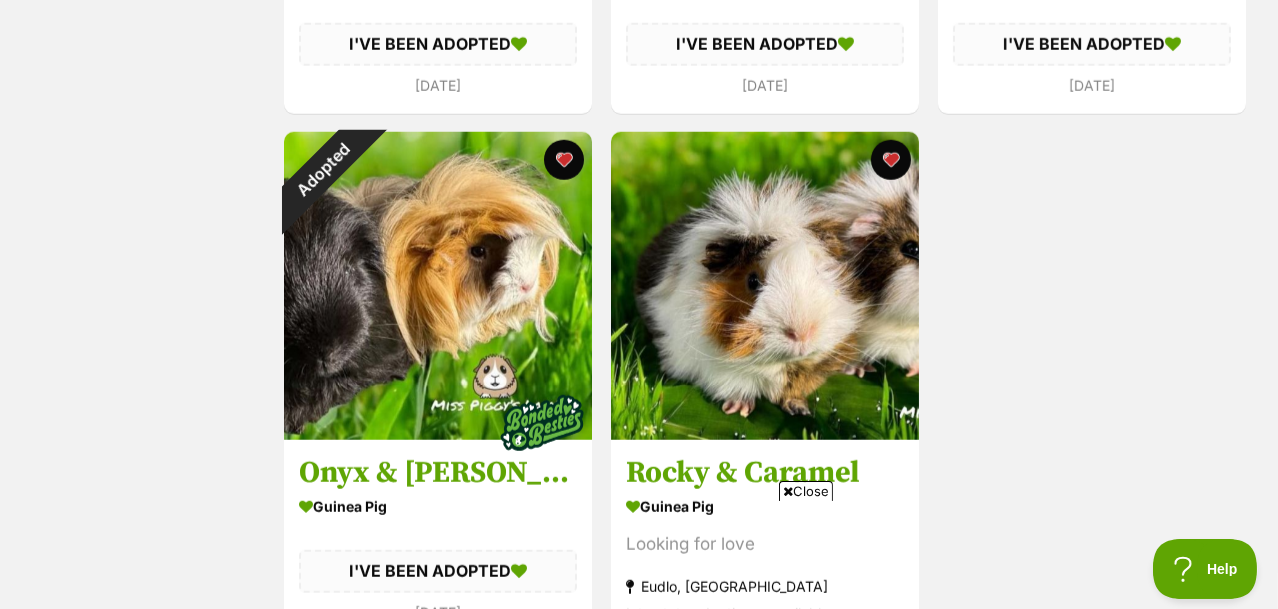 scroll, scrollTop: 3517, scrollLeft: 0, axis: vertical 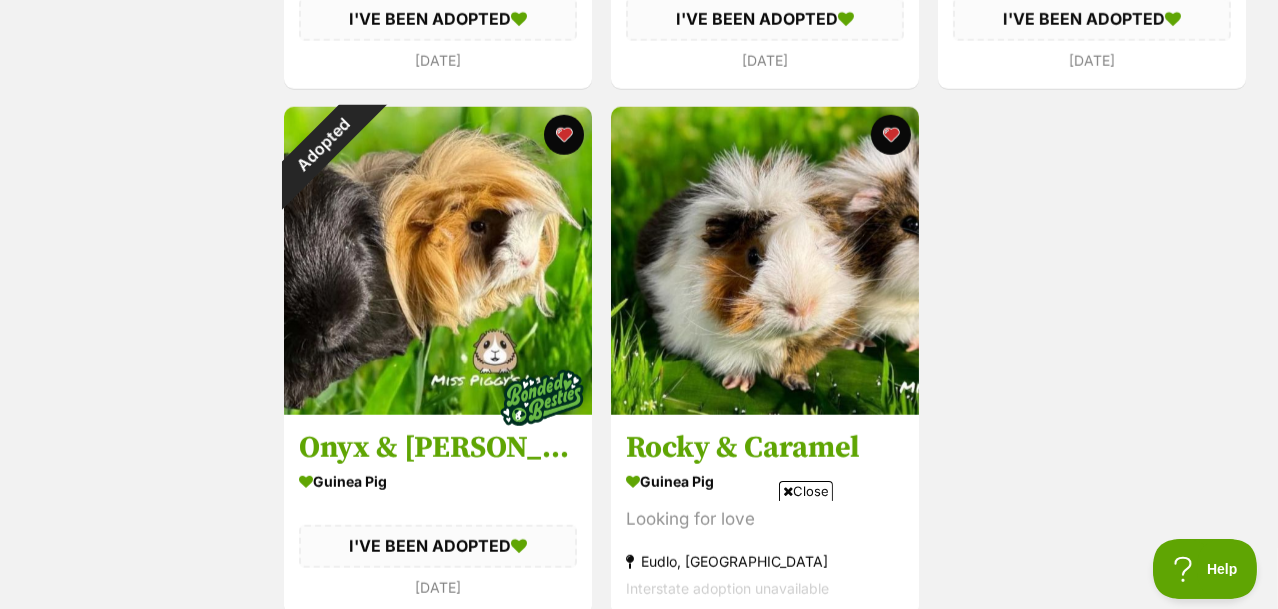 click at bounding box center (564, 135) 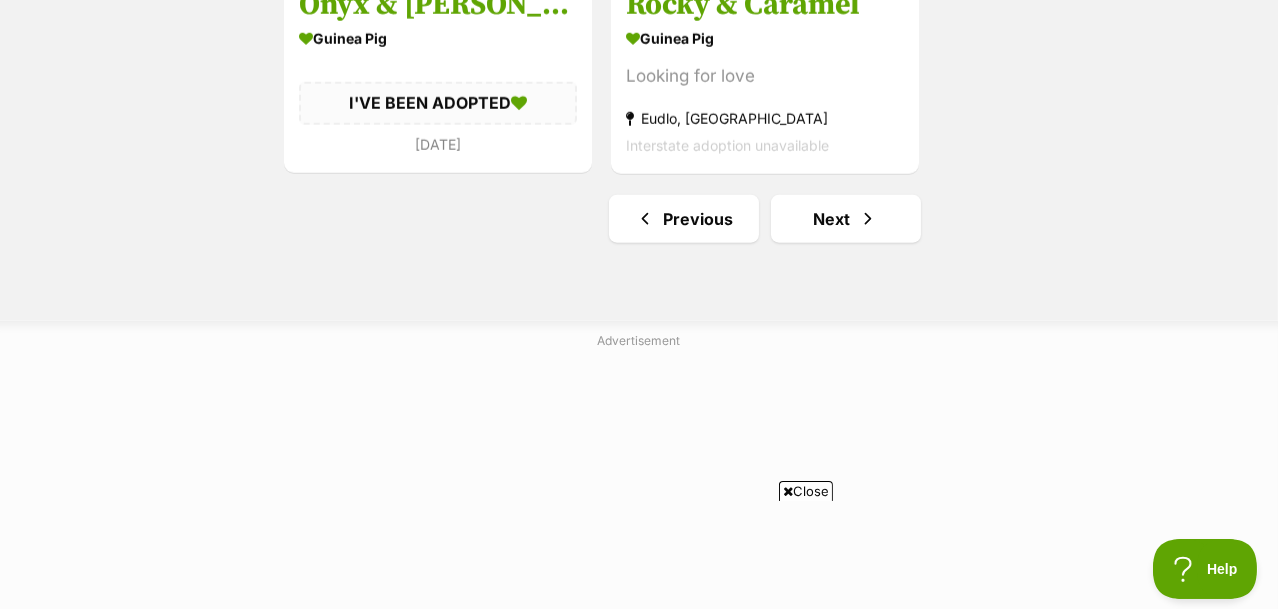 scroll, scrollTop: 4027, scrollLeft: 0, axis: vertical 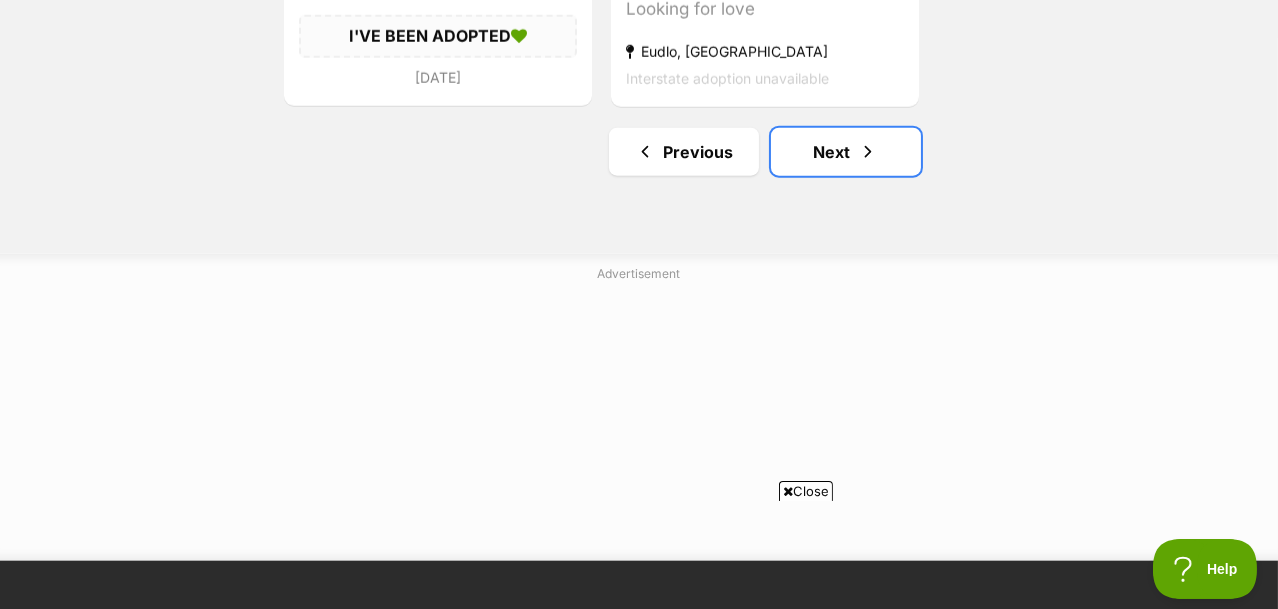 click on "Next" at bounding box center [846, 152] 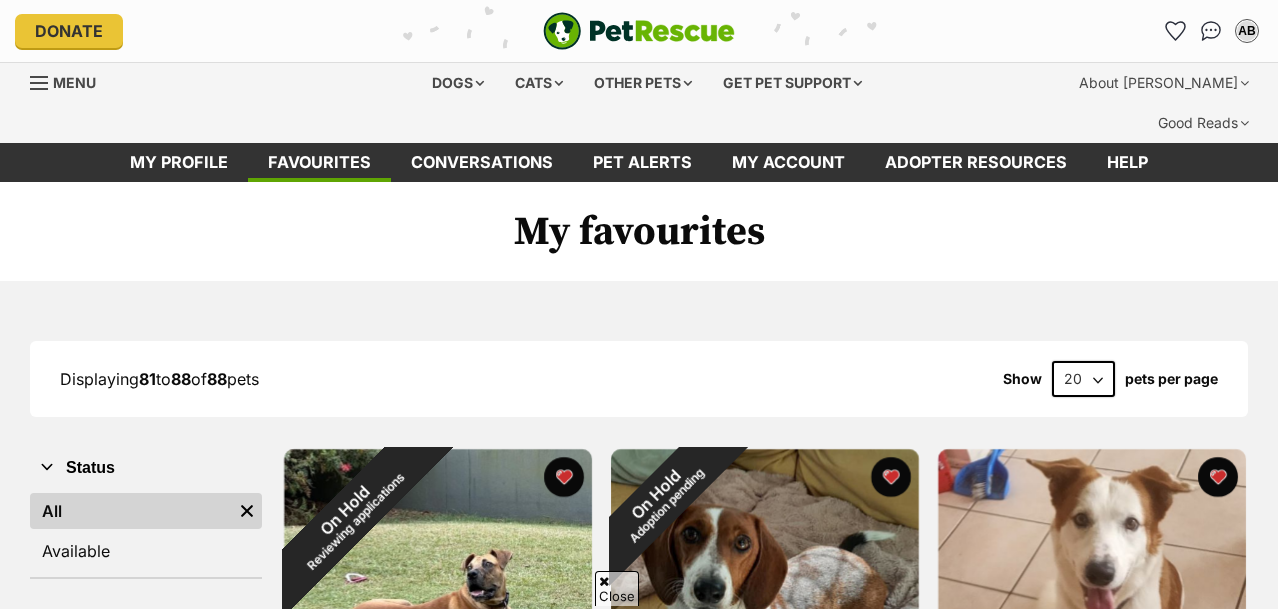 scroll, scrollTop: 209, scrollLeft: 0, axis: vertical 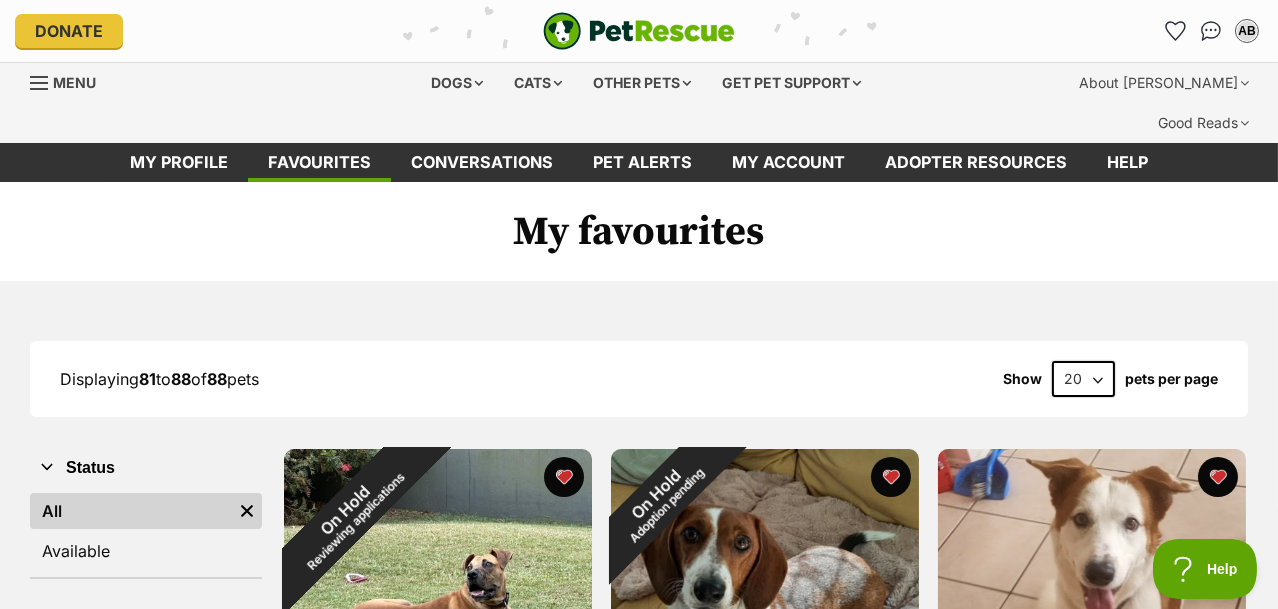 click on "Dogs" at bounding box center (458, 83) 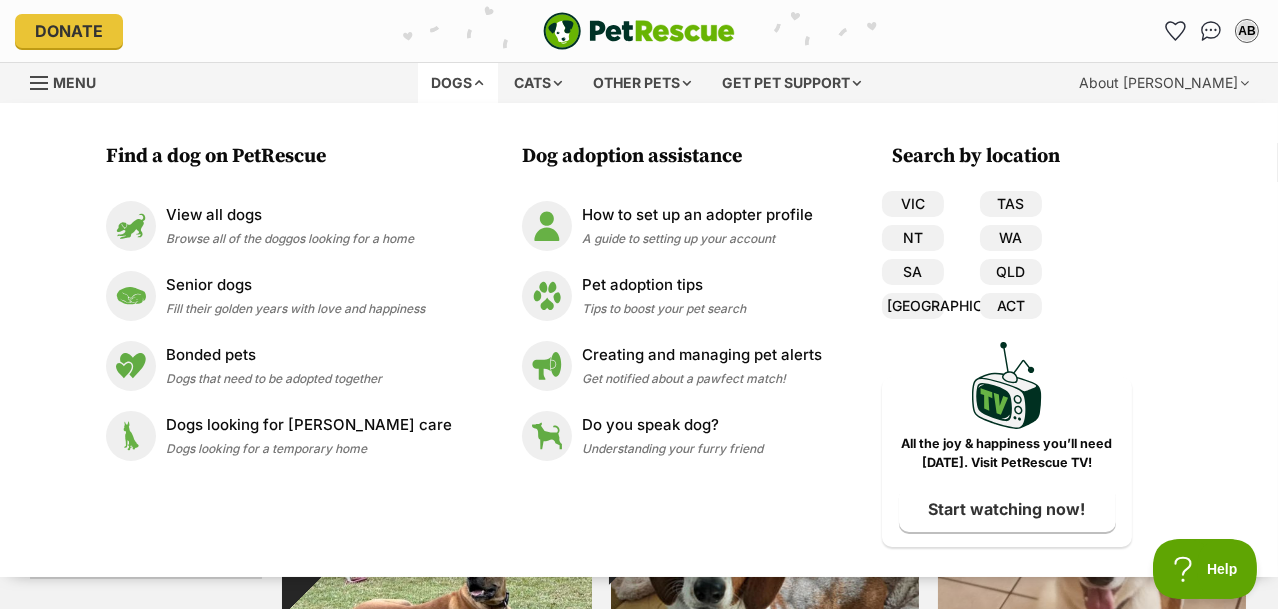 click on "QLD" at bounding box center [1011, 272] 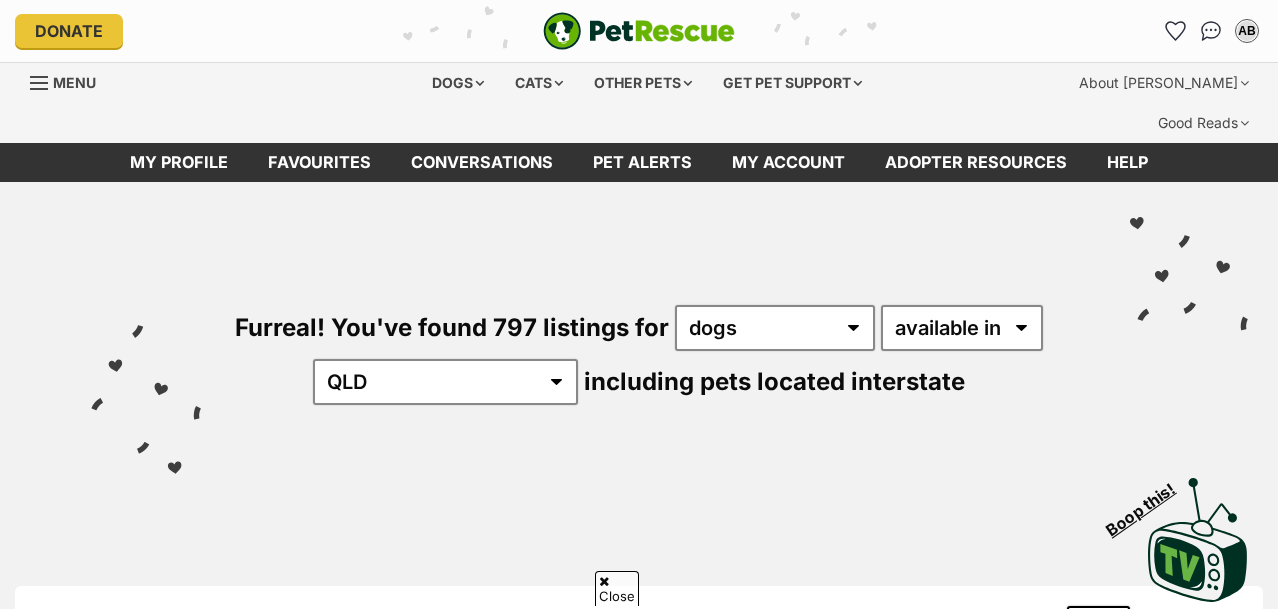 scroll, scrollTop: 553, scrollLeft: 0, axis: vertical 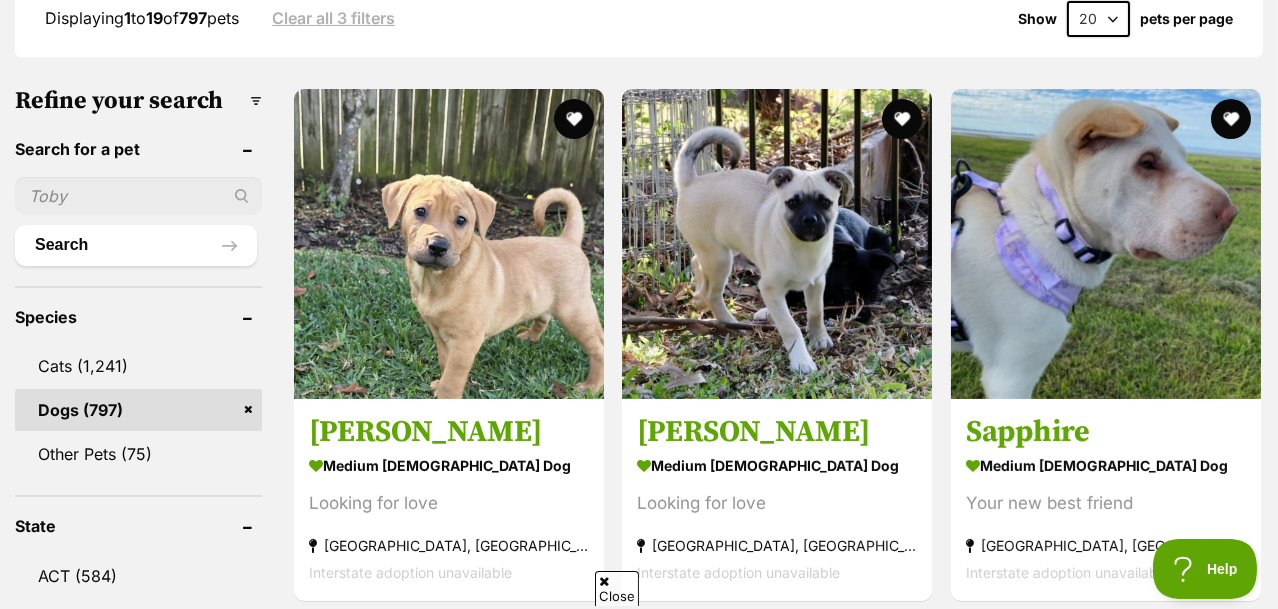 click at bounding box center [449, 244] 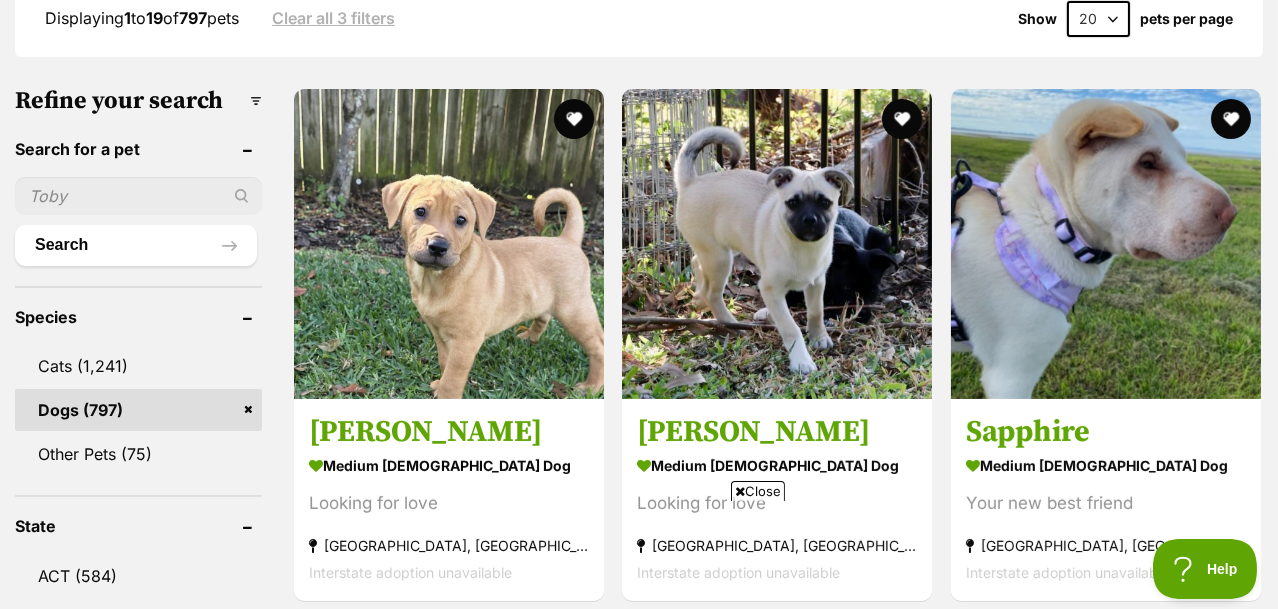 scroll, scrollTop: 0, scrollLeft: 0, axis: both 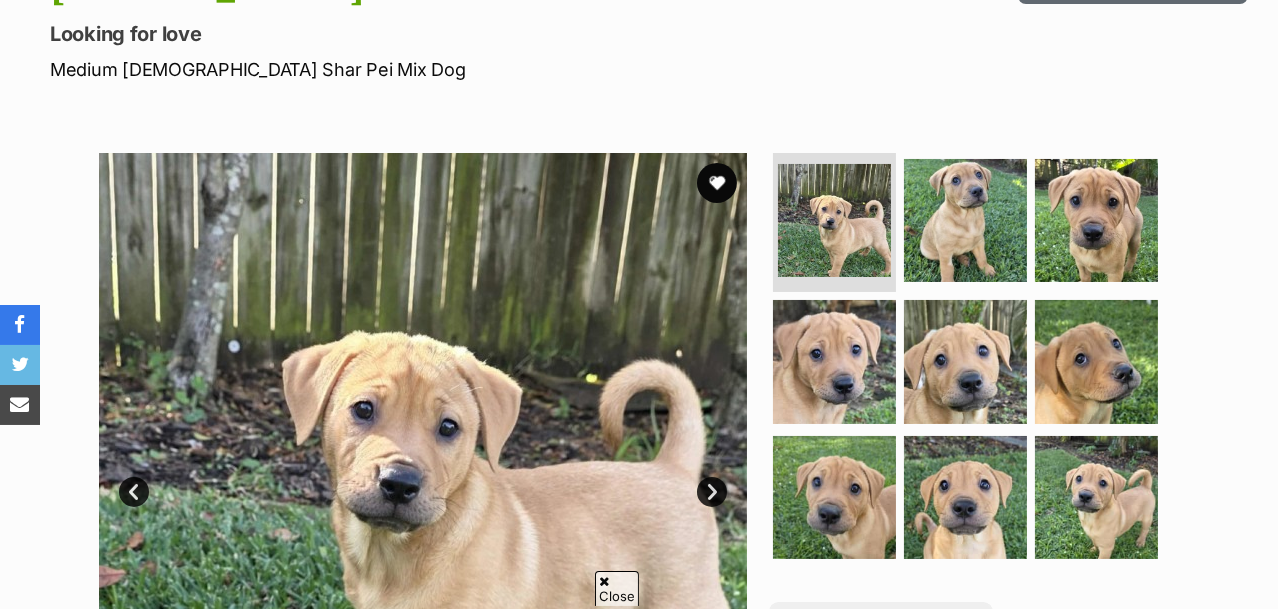 click at bounding box center (1096, 497) 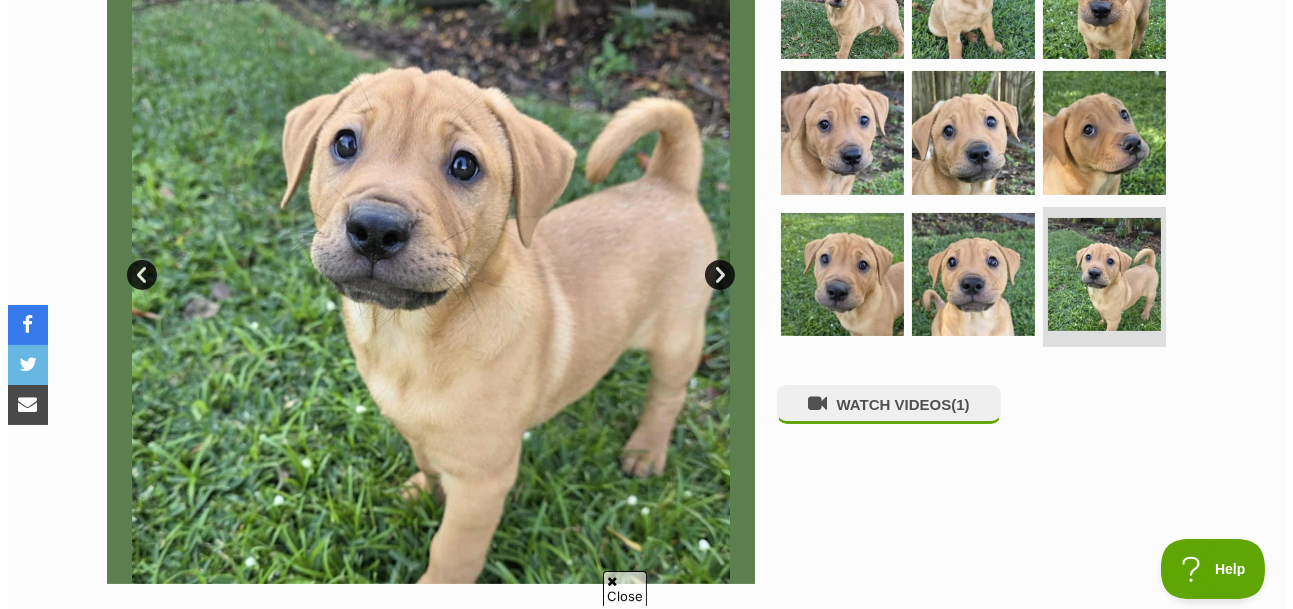 scroll, scrollTop: 521, scrollLeft: 0, axis: vertical 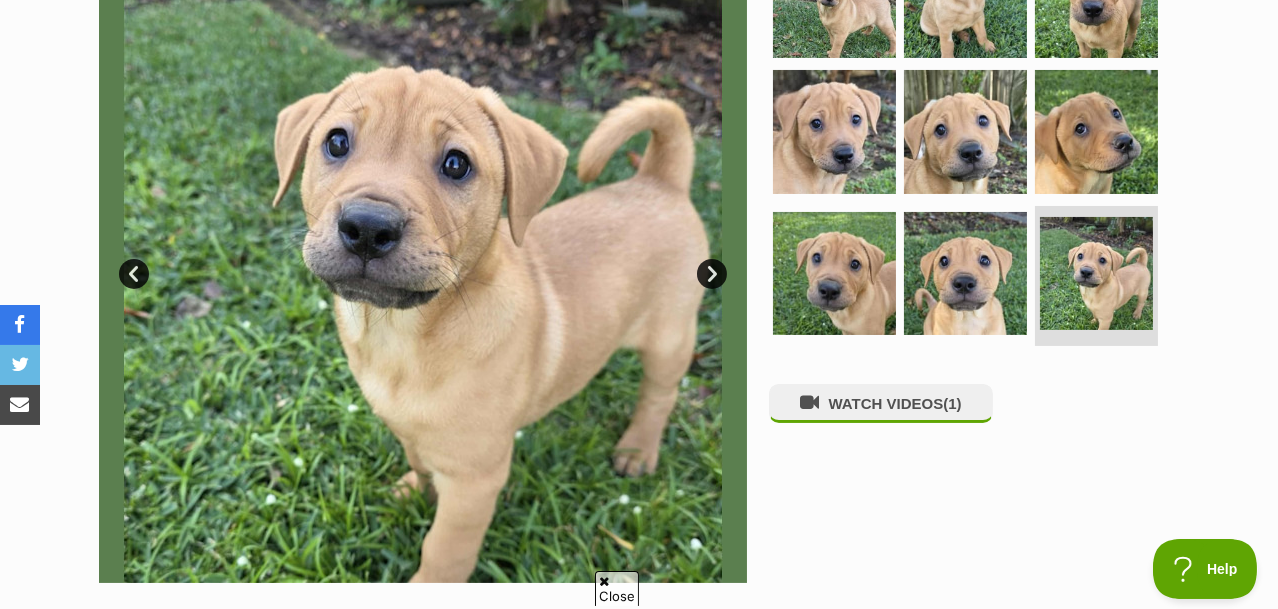 click on "WATCH VIDEOS
(1)" at bounding box center (881, 403) 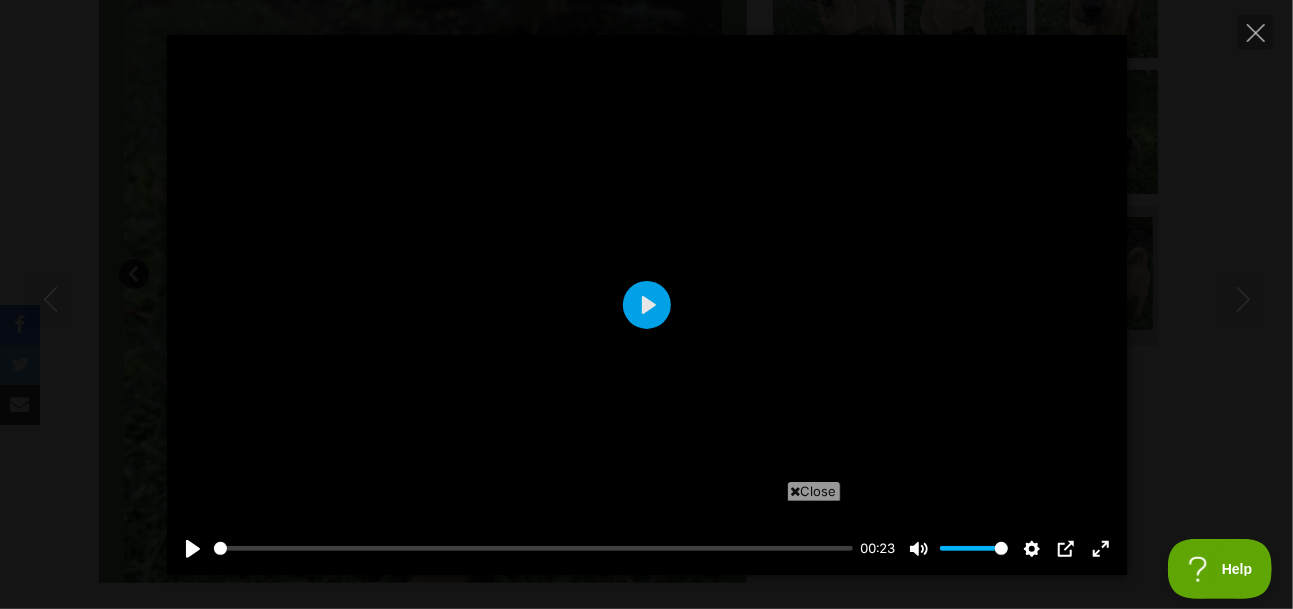 scroll, scrollTop: 0, scrollLeft: 0, axis: both 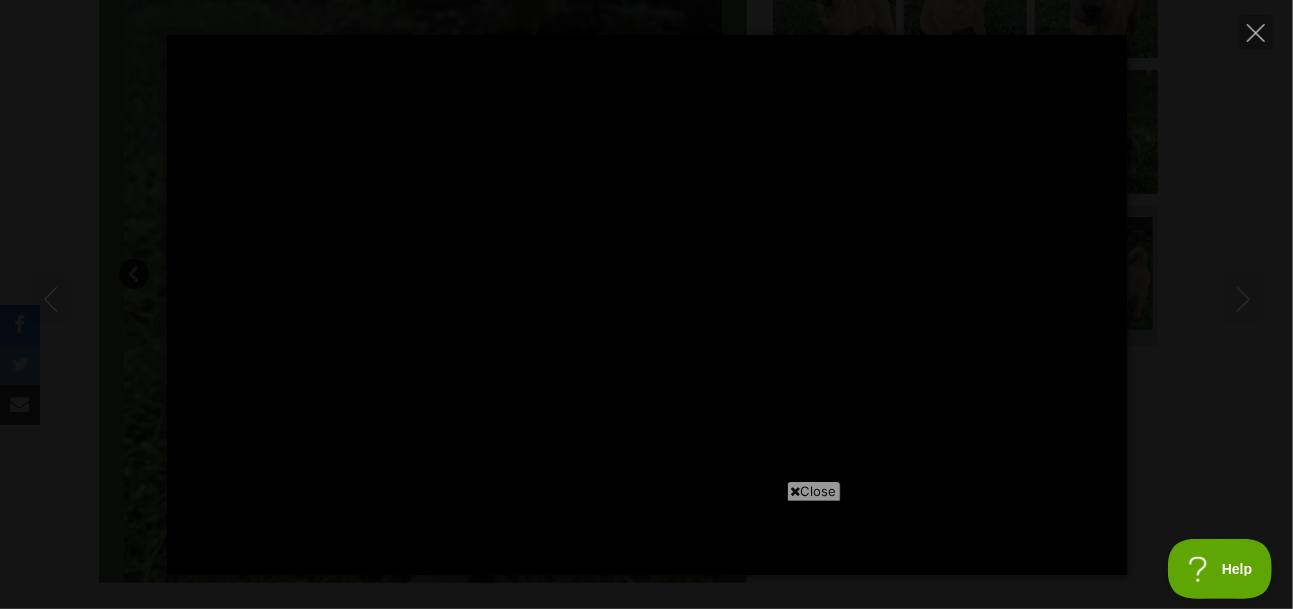 type on "7.81" 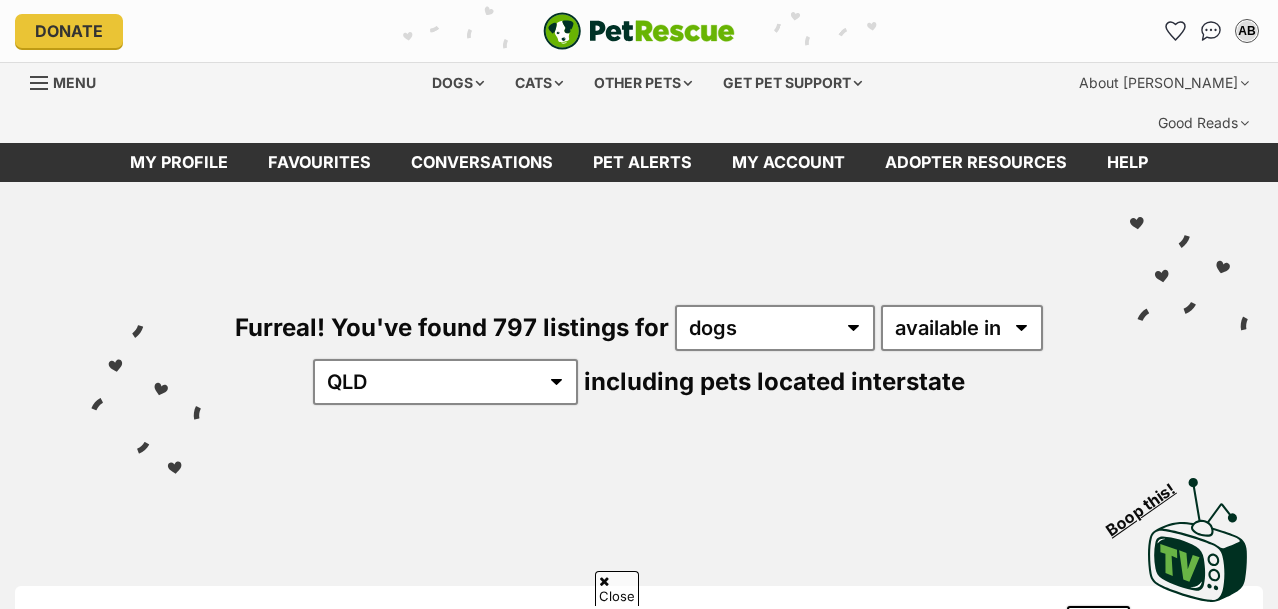 scroll, scrollTop: 623, scrollLeft: 0, axis: vertical 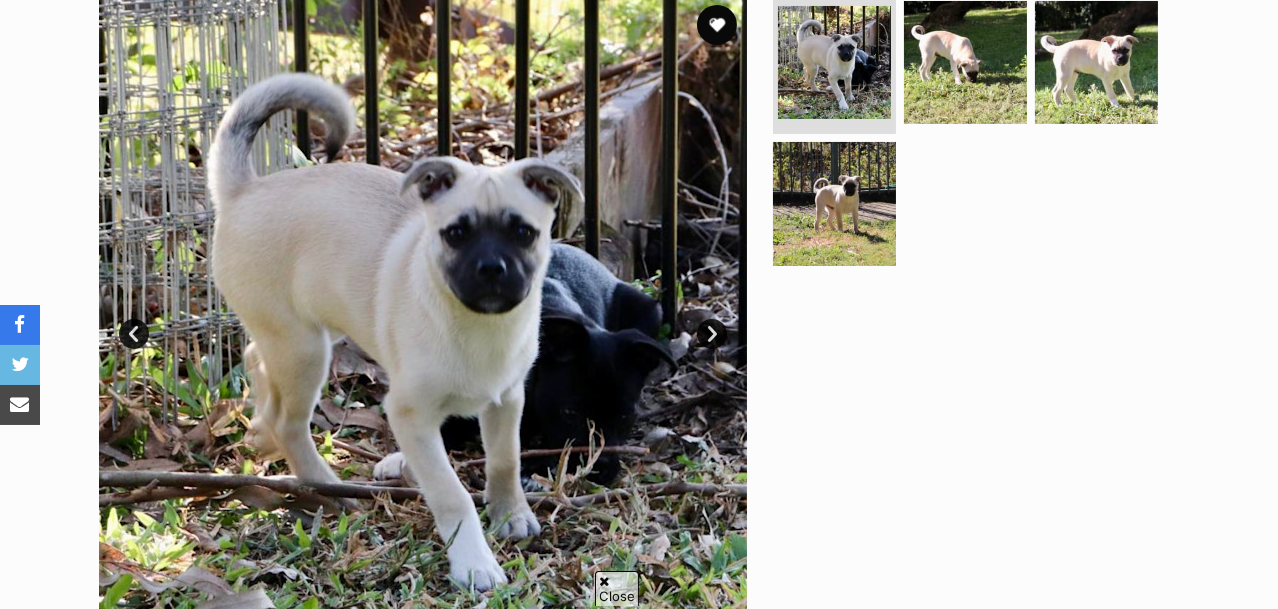 click at bounding box center (974, 137) 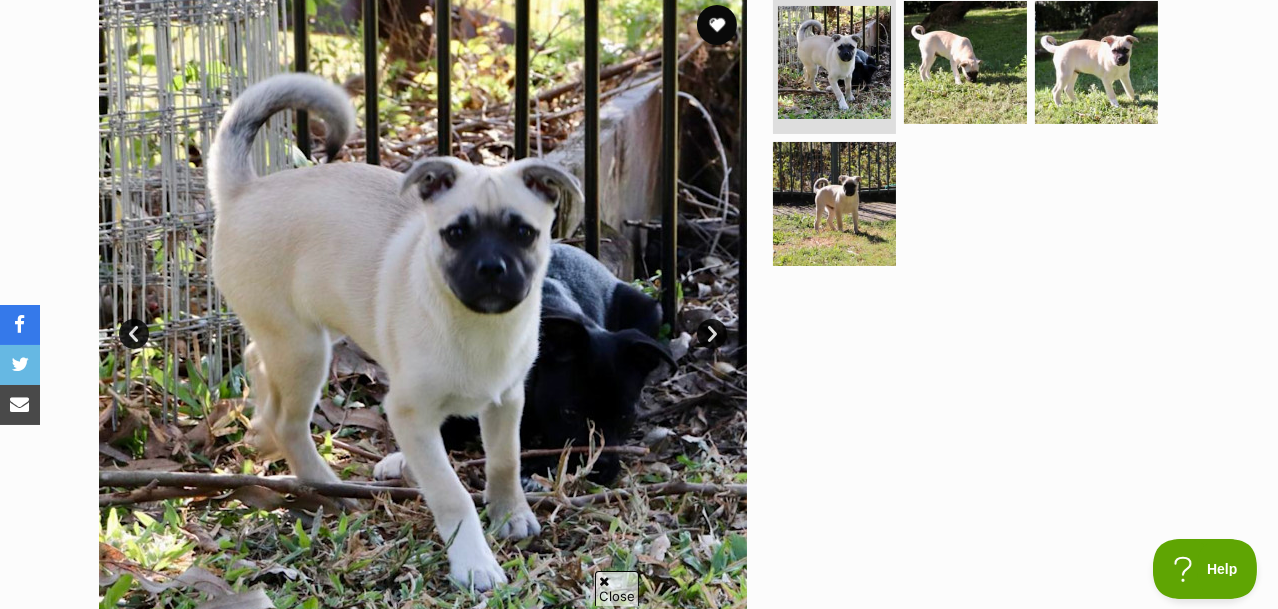 scroll, scrollTop: 0, scrollLeft: 0, axis: both 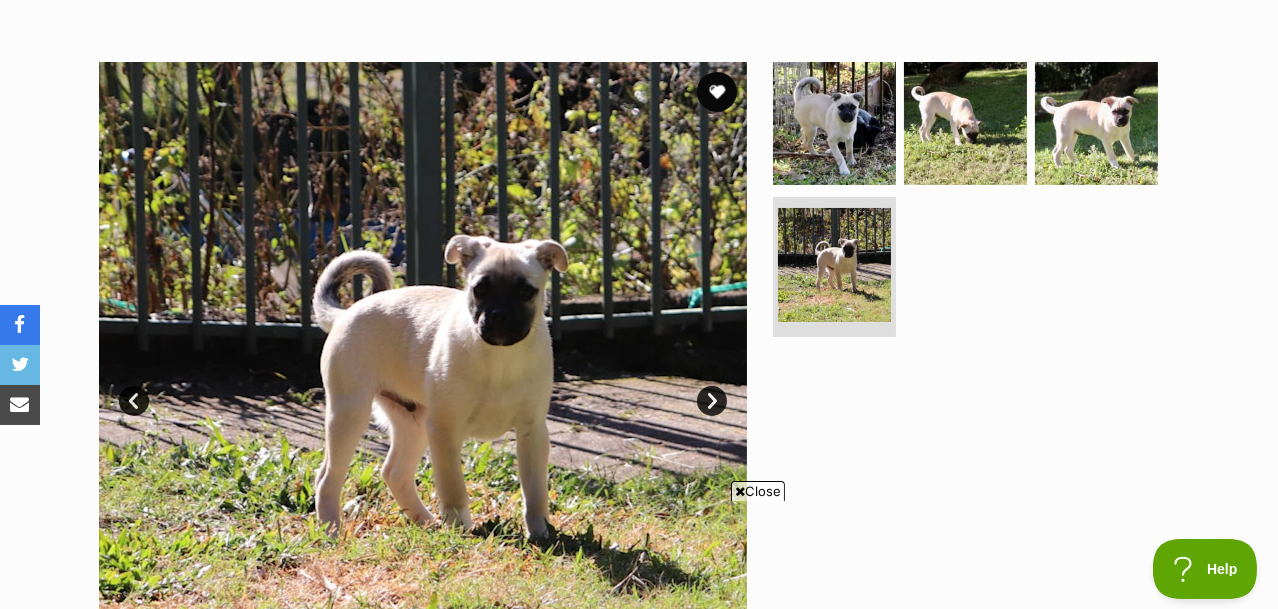 click at bounding box center [1096, 123] 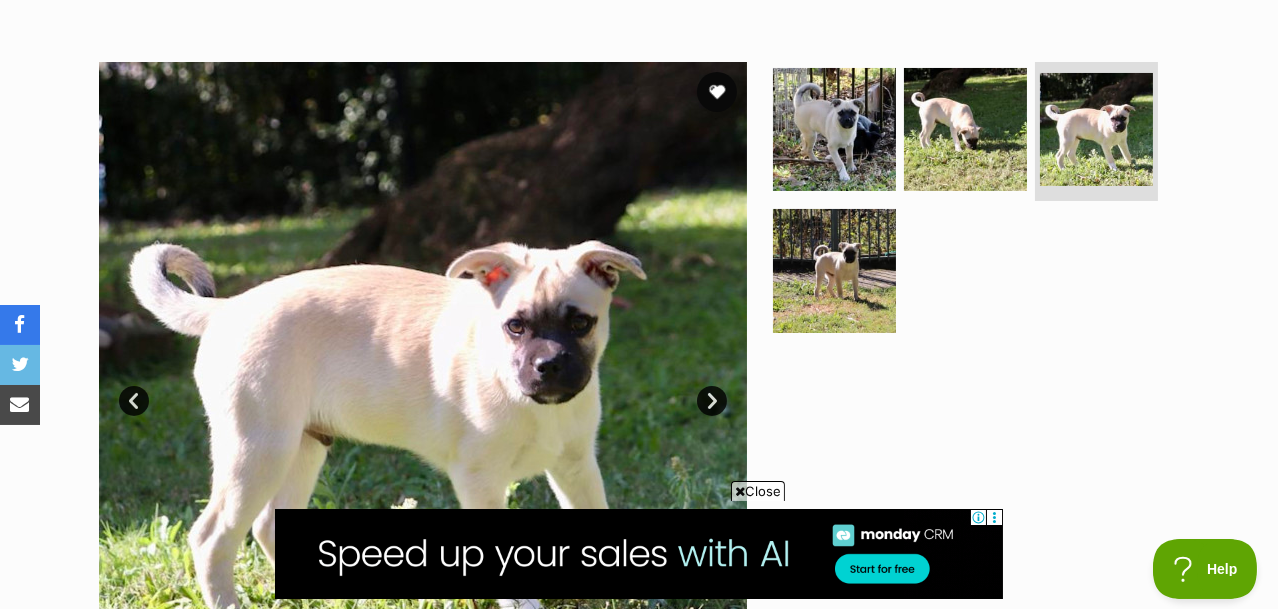 scroll, scrollTop: 0, scrollLeft: 0, axis: both 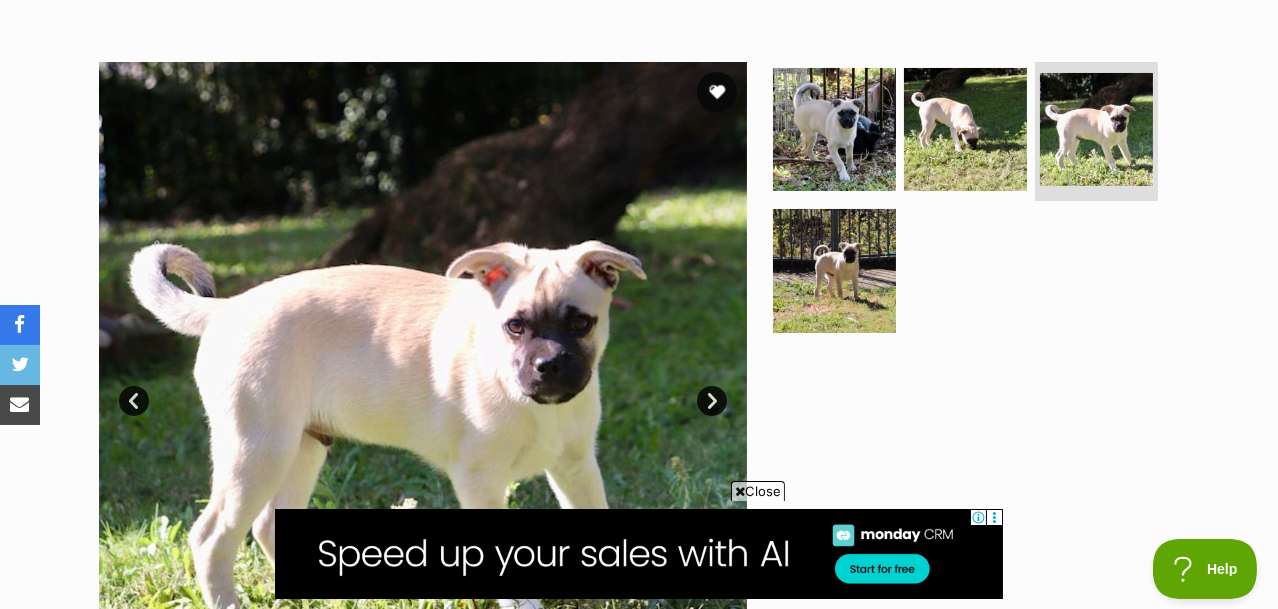 click at bounding box center (965, 129) 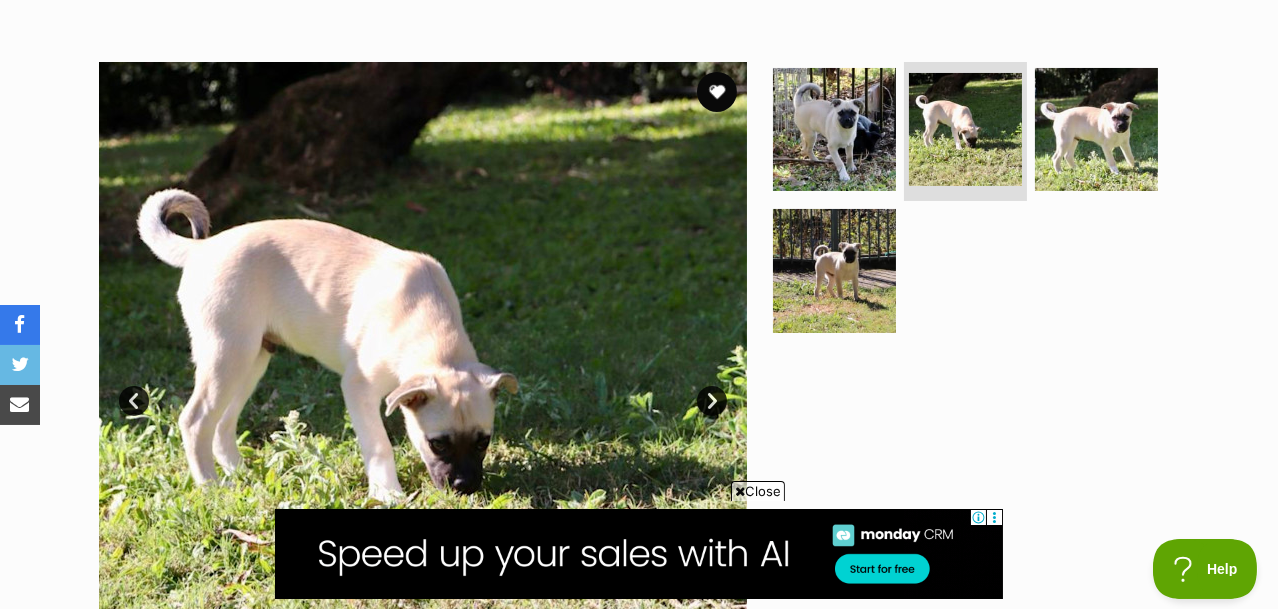 scroll, scrollTop: 0, scrollLeft: 0, axis: both 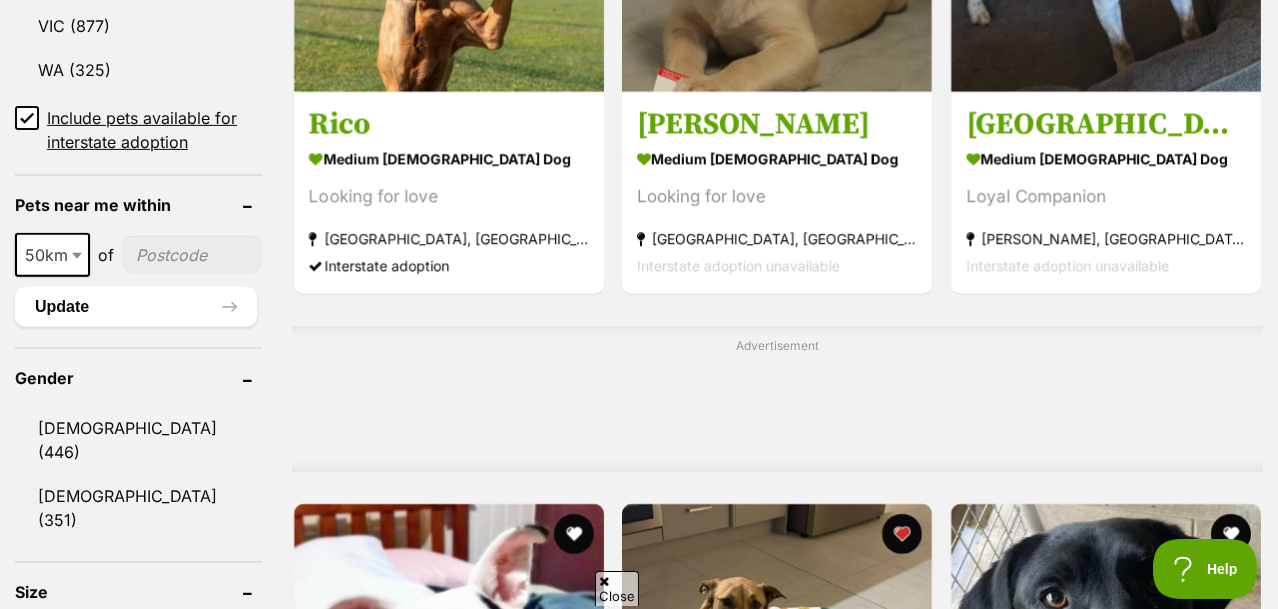 click on "Update" at bounding box center (136, 307) 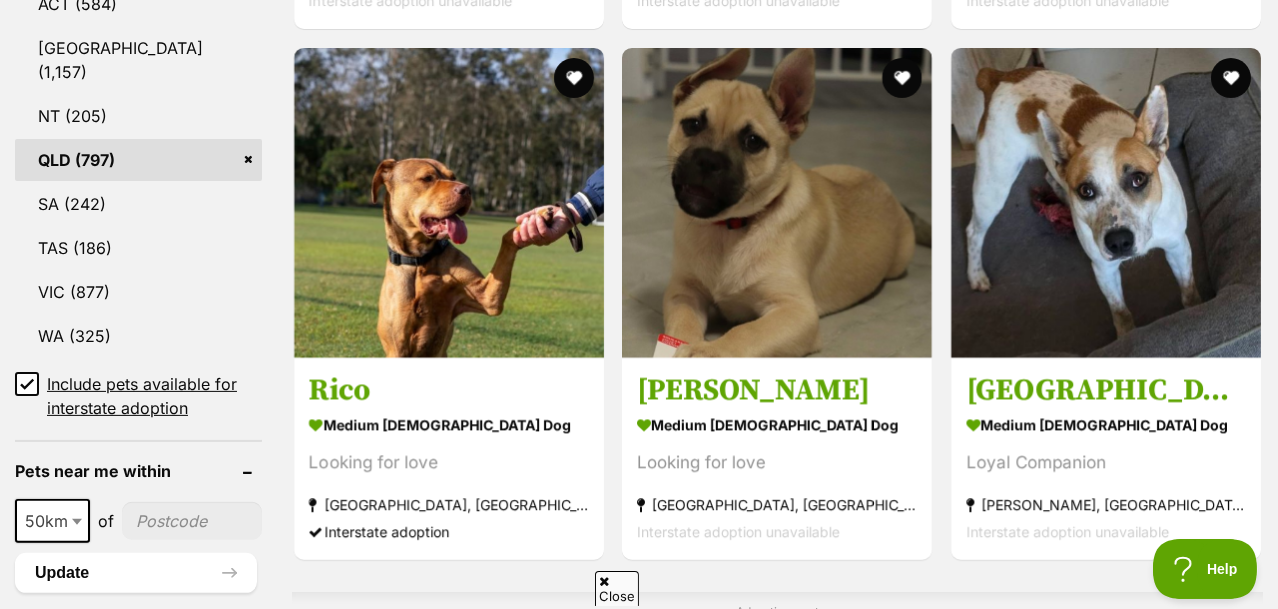 scroll, scrollTop: 1177, scrollLeft: 0, axis: vertical 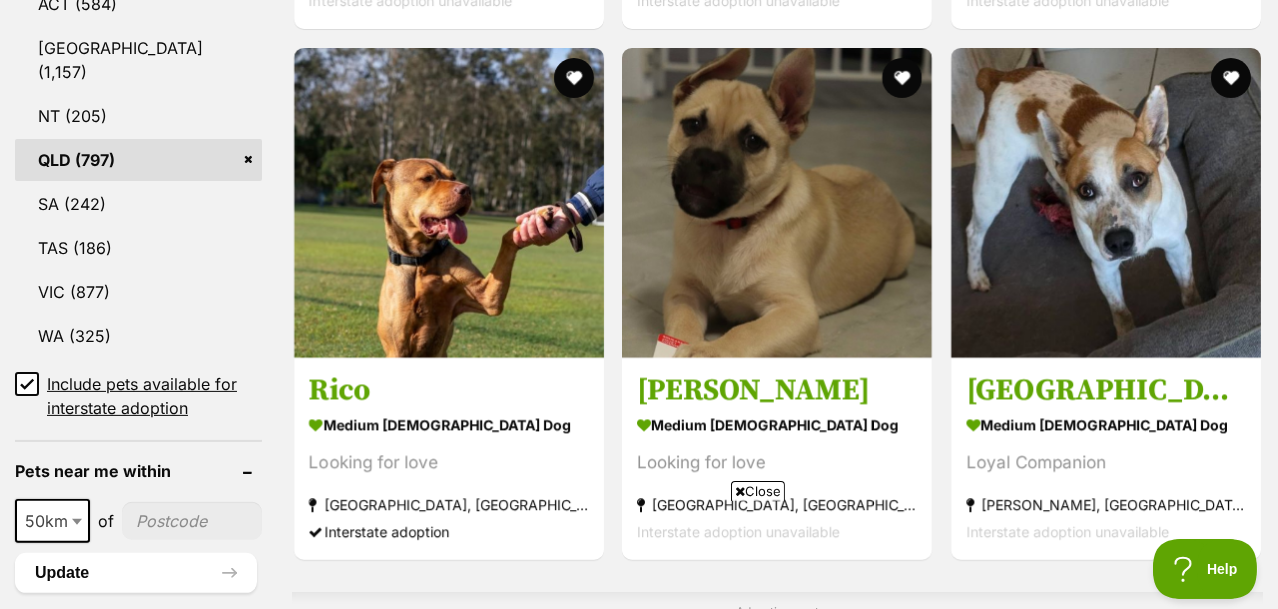 type on "4506" 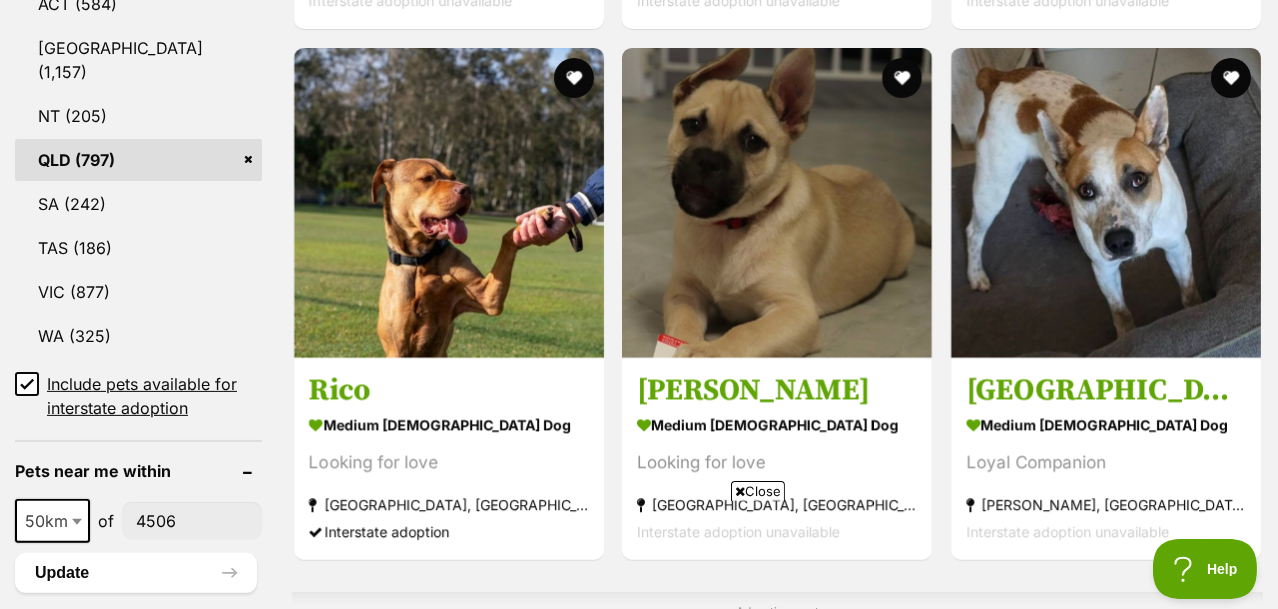 scroll, scrollTop: 0, scrollLeft: 0, axis: both 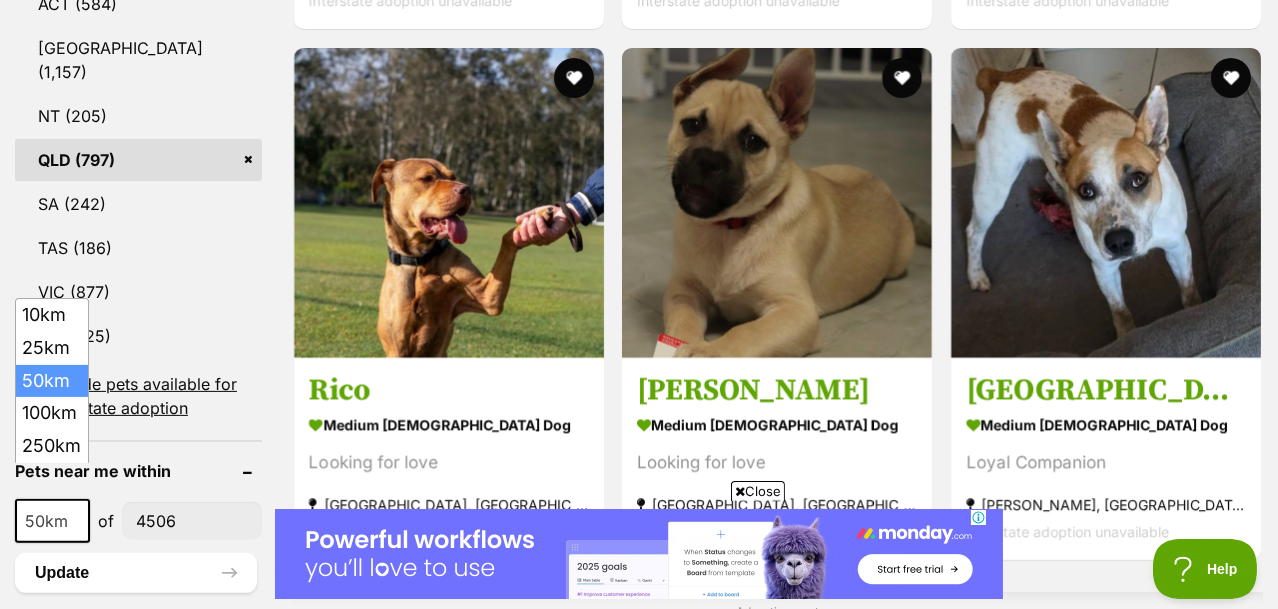 click on "50km" at bounding box center (52, 521) 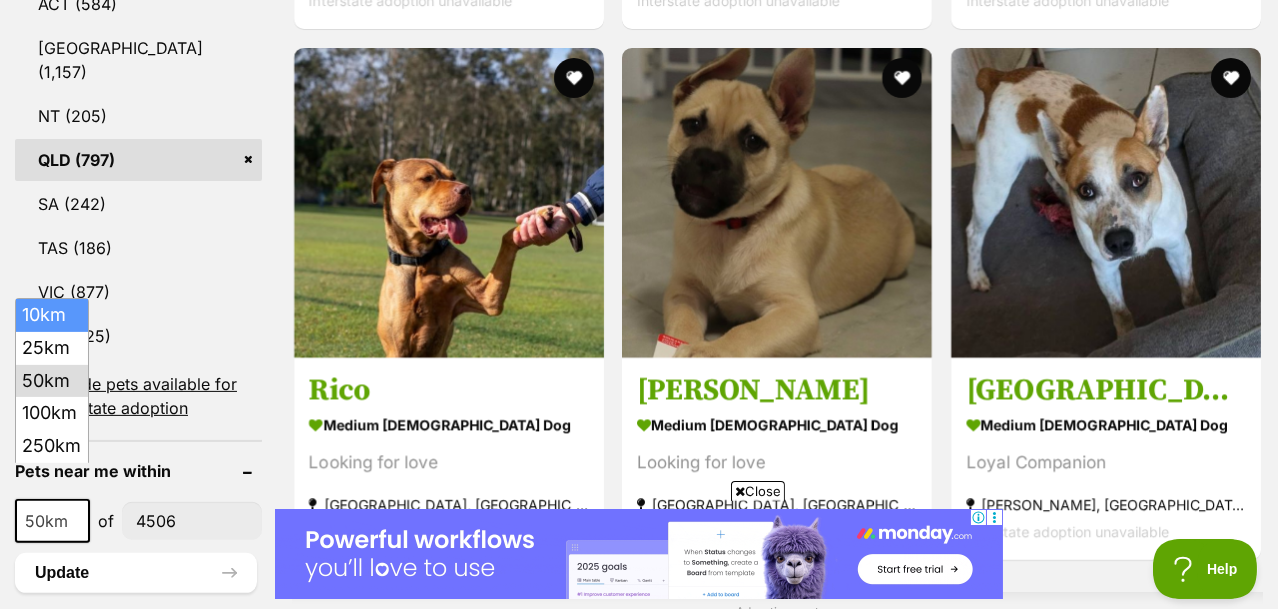 select on "10" 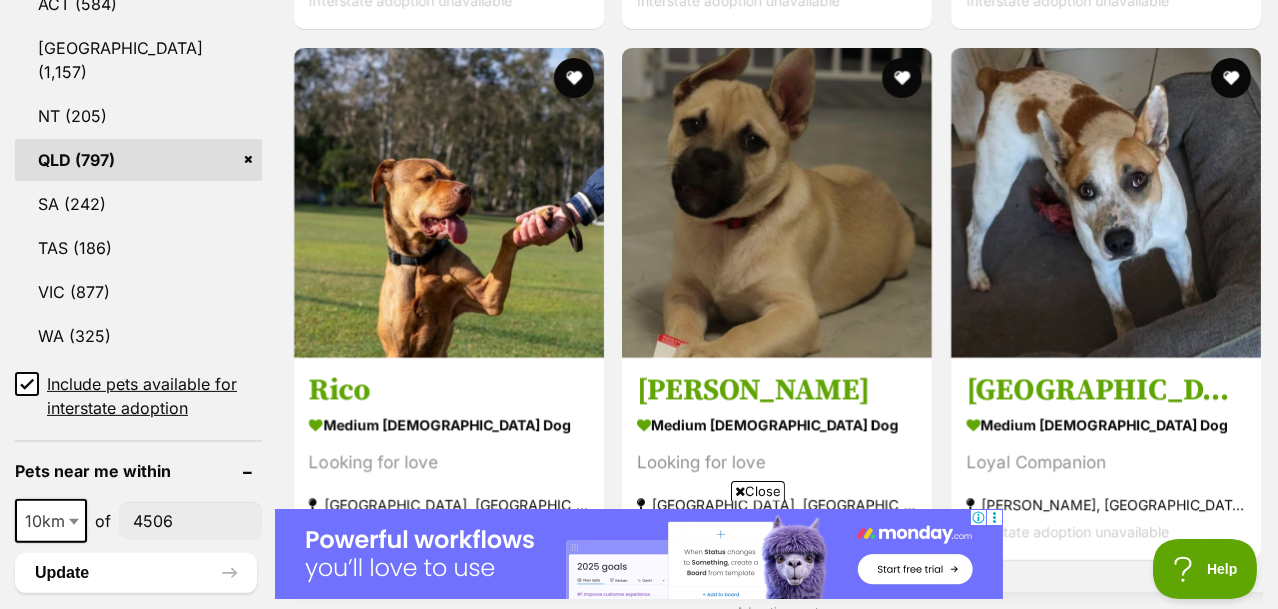 click on "Update" at bounding box center [136, 573] 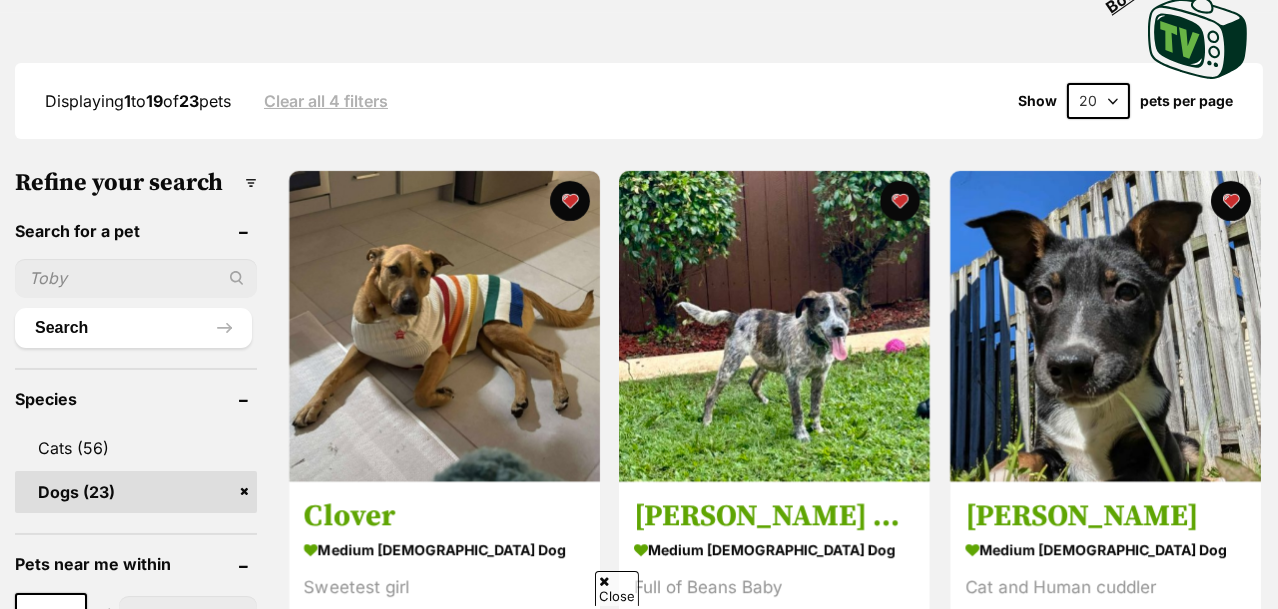 scroll, scrollTop: 0, scrollLeft: 0, axis: both 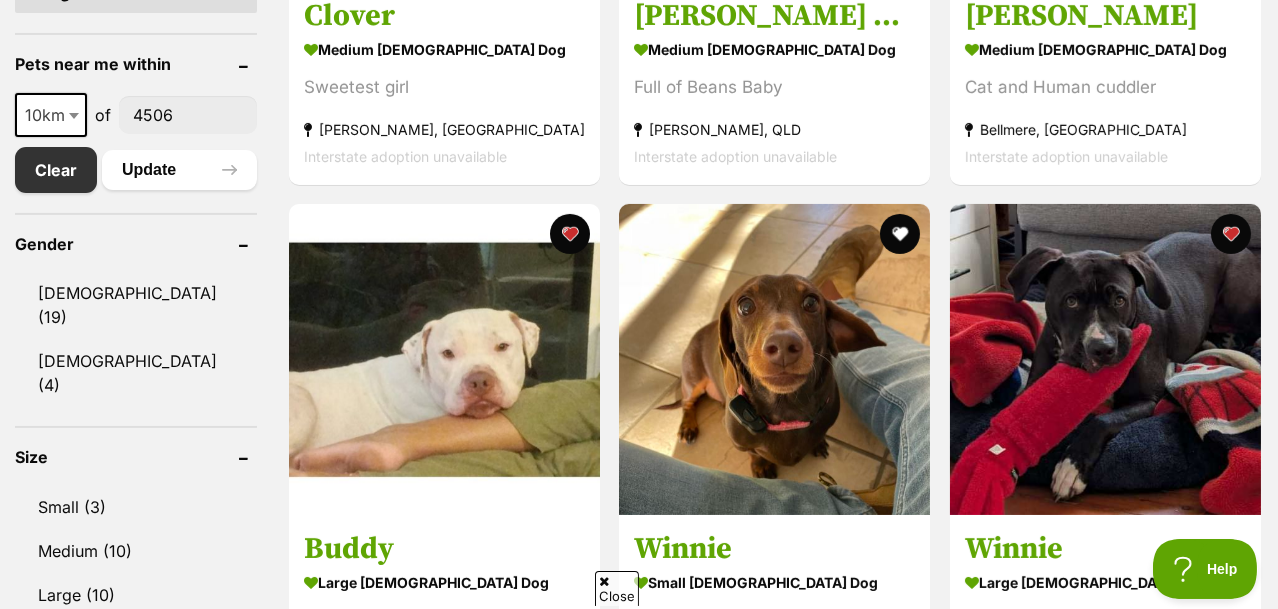 click at bounding box center [901, 234] 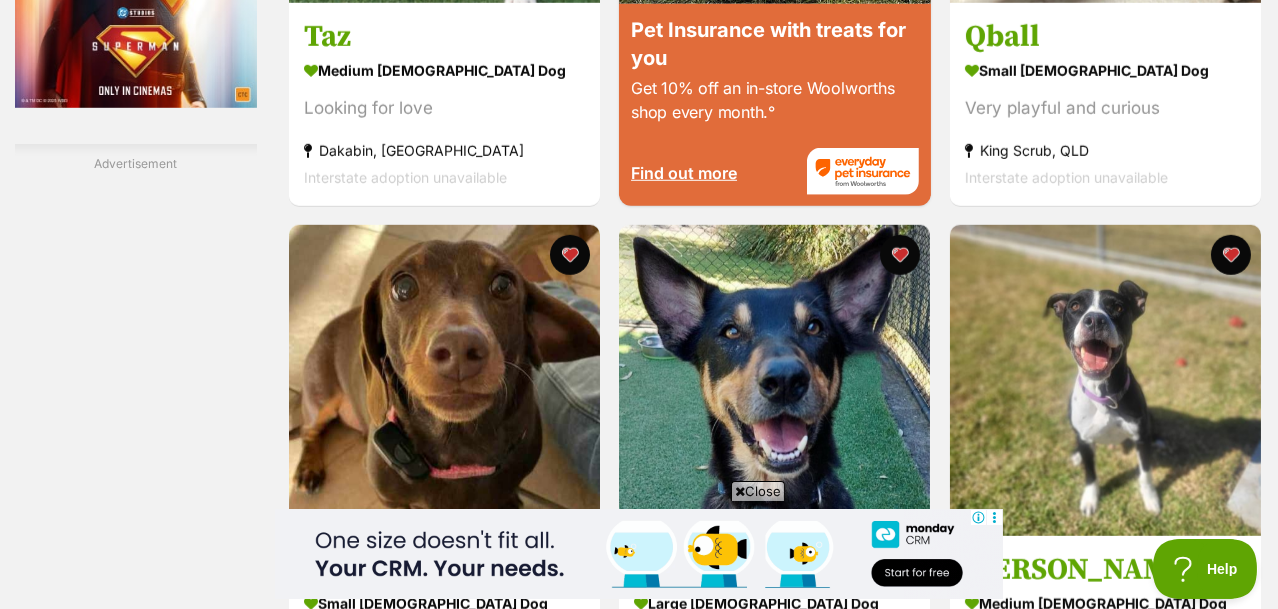 scroll, scrollTop: 3493, scrollLeft: 0, axis: vertical 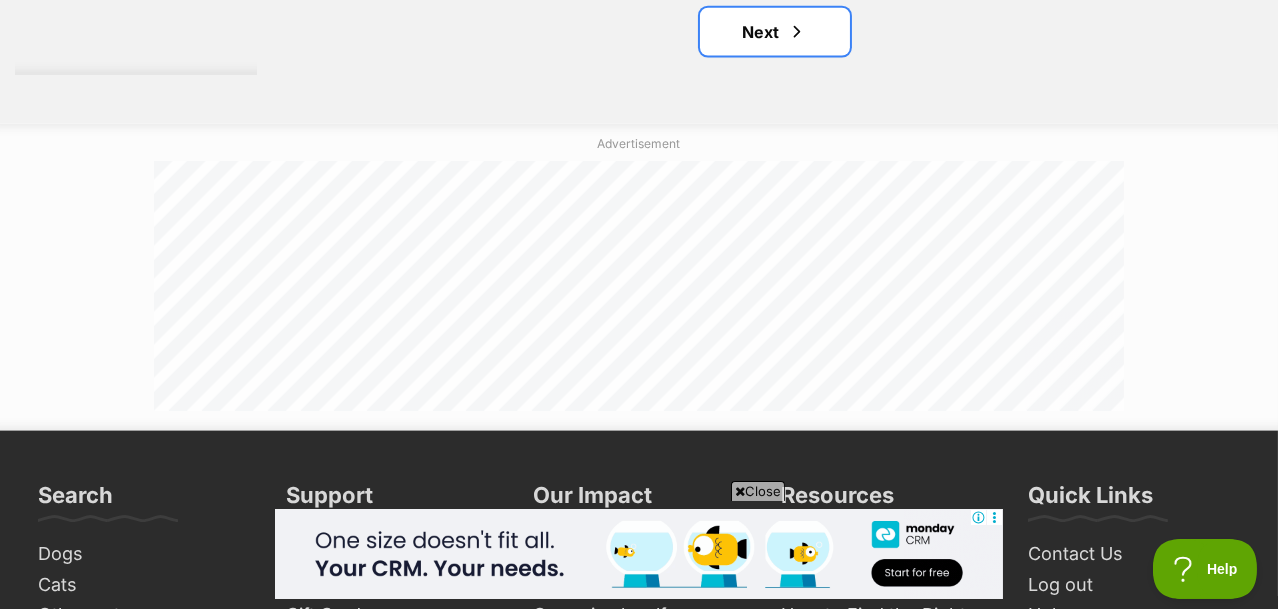 click at bounding box center [797, 32] 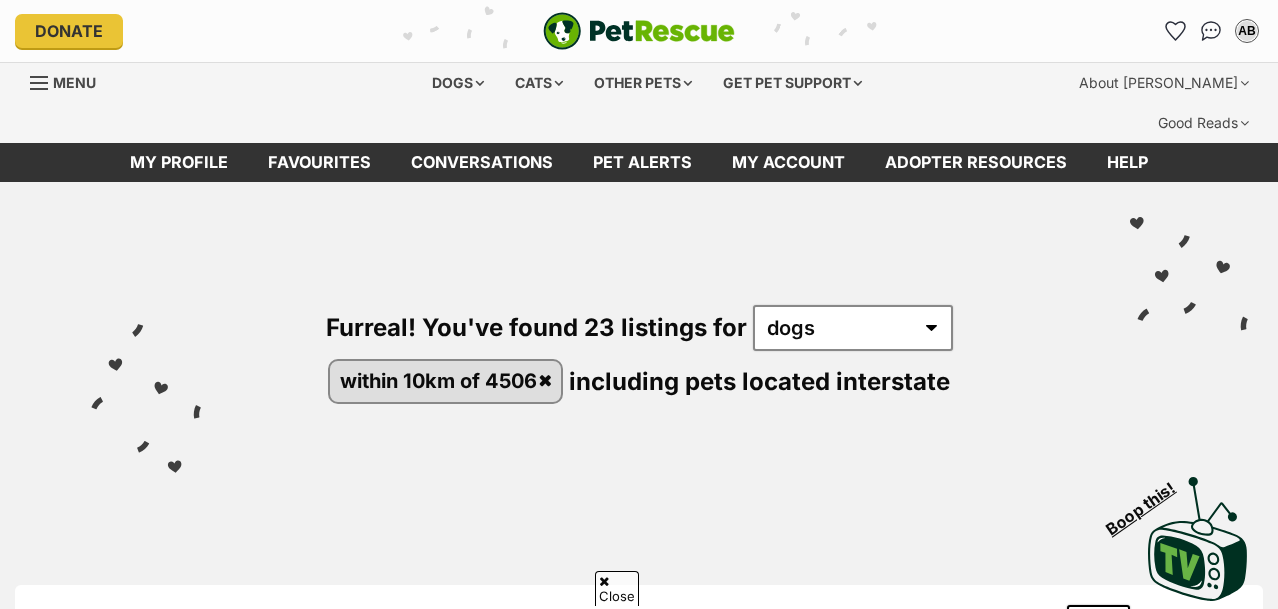 scroll, scrollTop: 538, scrollLeft: 0, axis: vertical 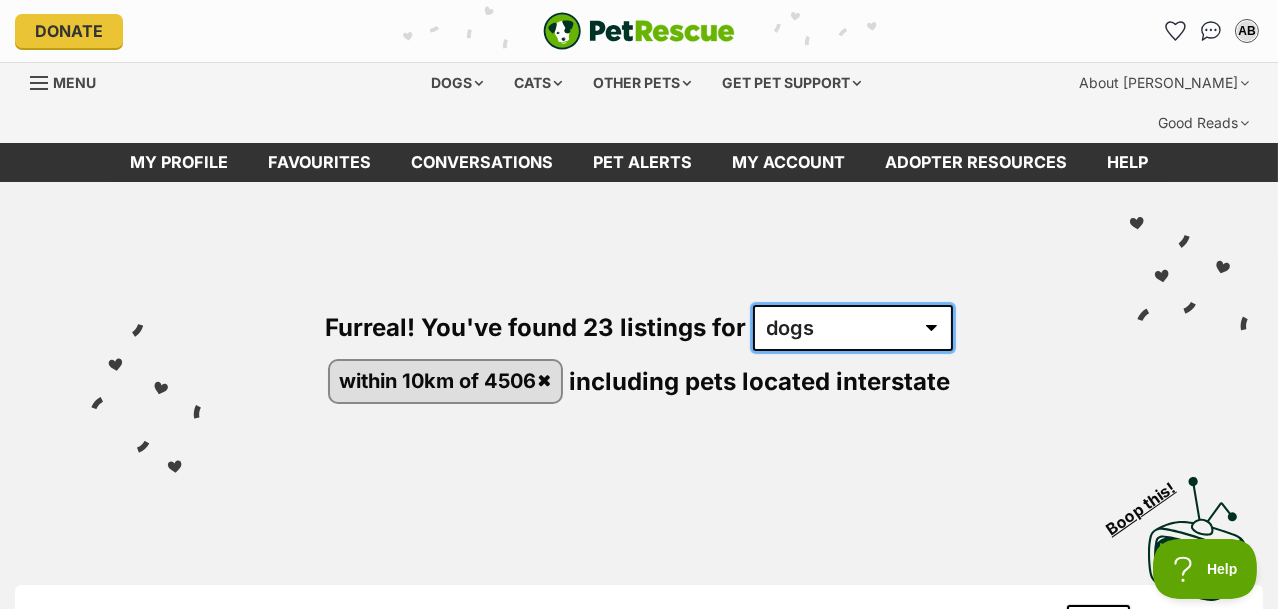 click on "any type of pet
cats
dogs" at bounding box center [853, 328] 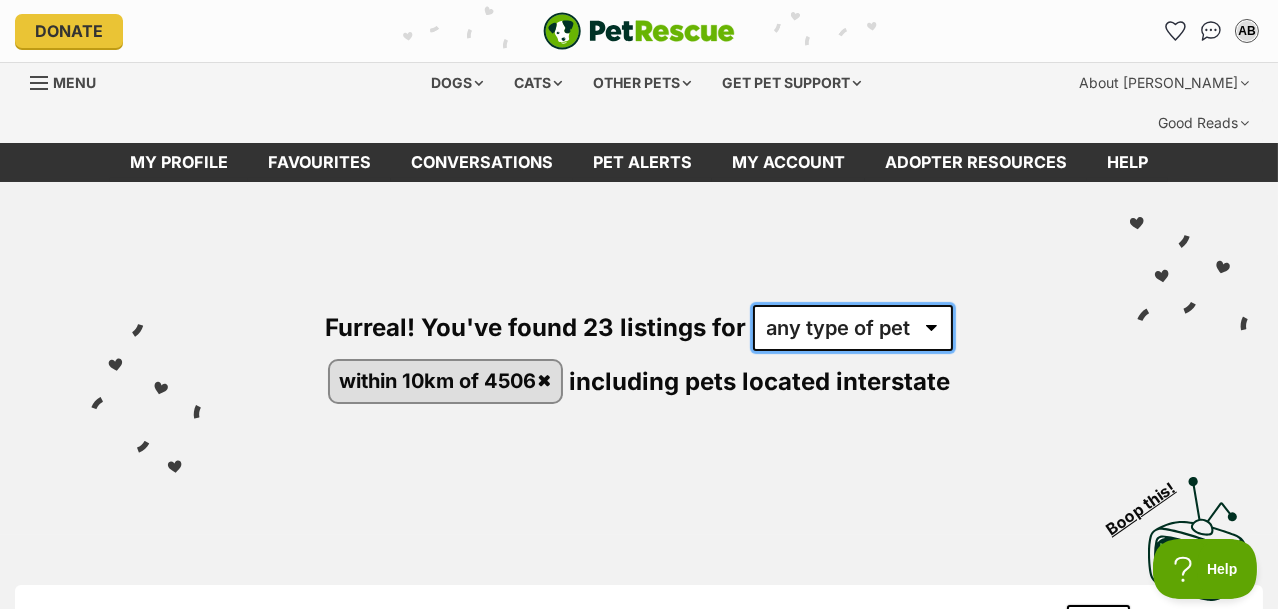 click on "any type of pet
cats
dogs" at bounding box center [853, 328] 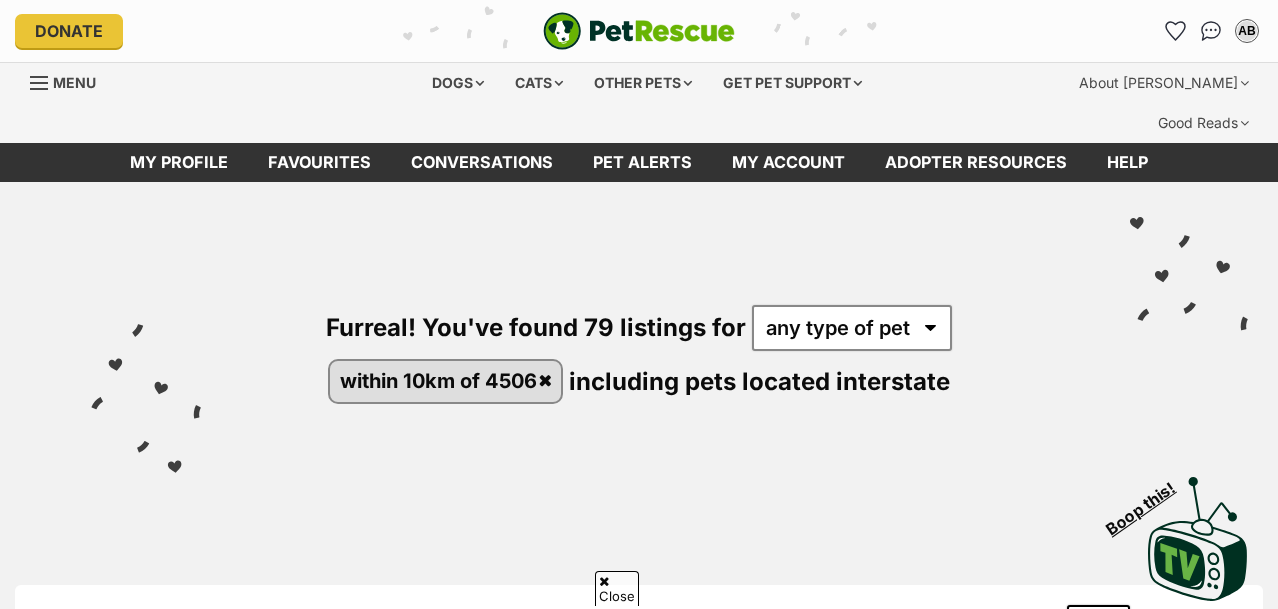 scroll, scrollTop: 527, scrollLeft: 0, axis: vertical 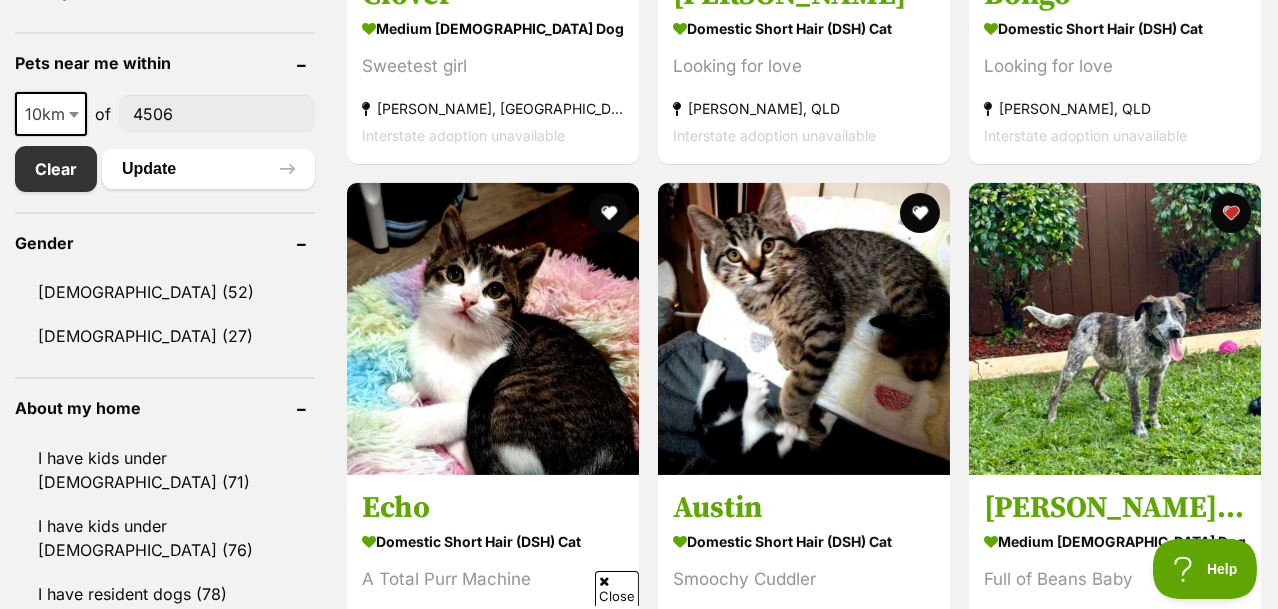 click at bounding box center [609, 213] 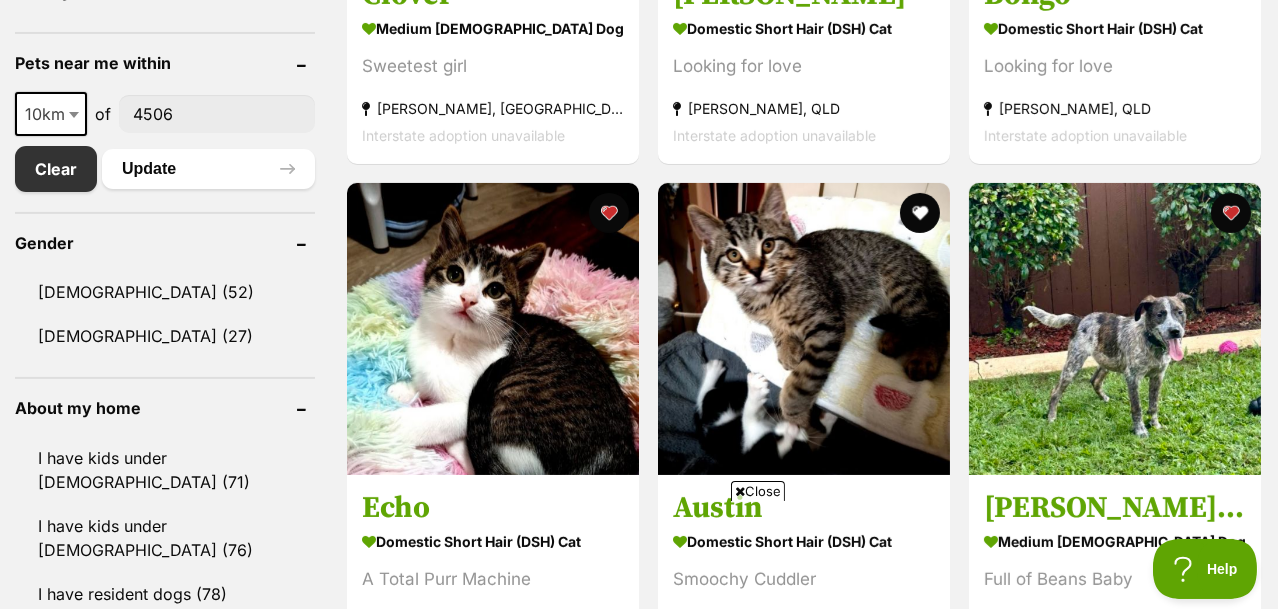 scroll, scrollTop: 0, scrollLeft: 0, axis: both 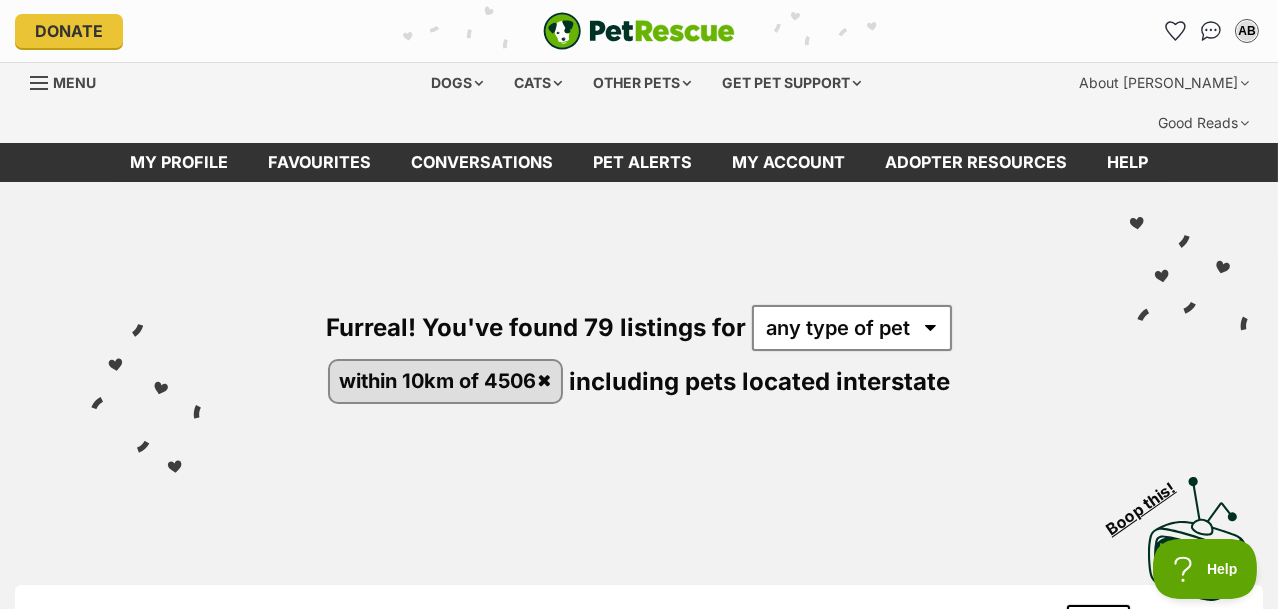 click on "Favourites" at bounding box center (319, 162) 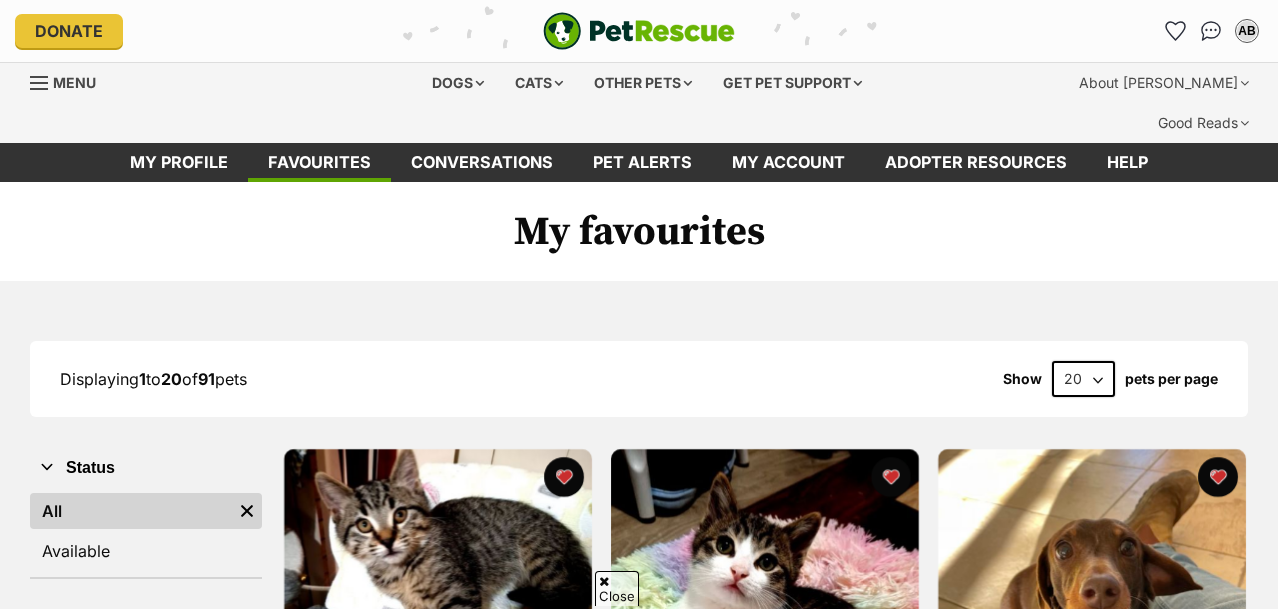 scroll, scrollTop: 142, scrollLeft: 0, axis: vertical 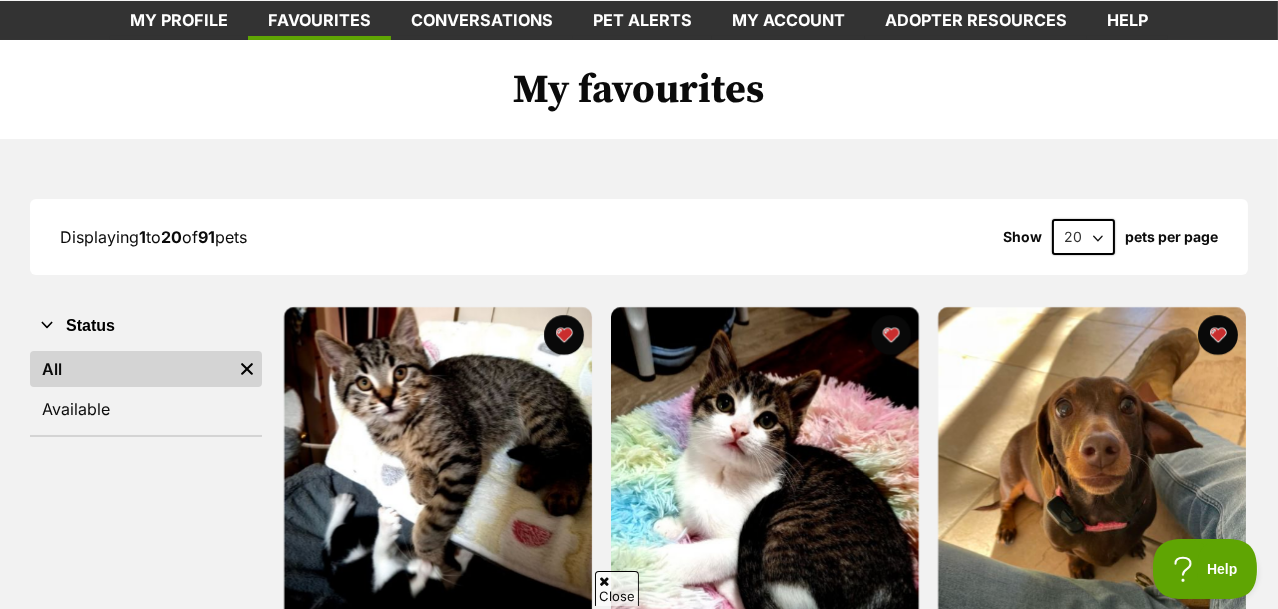 click at bounding box center (564, 335) 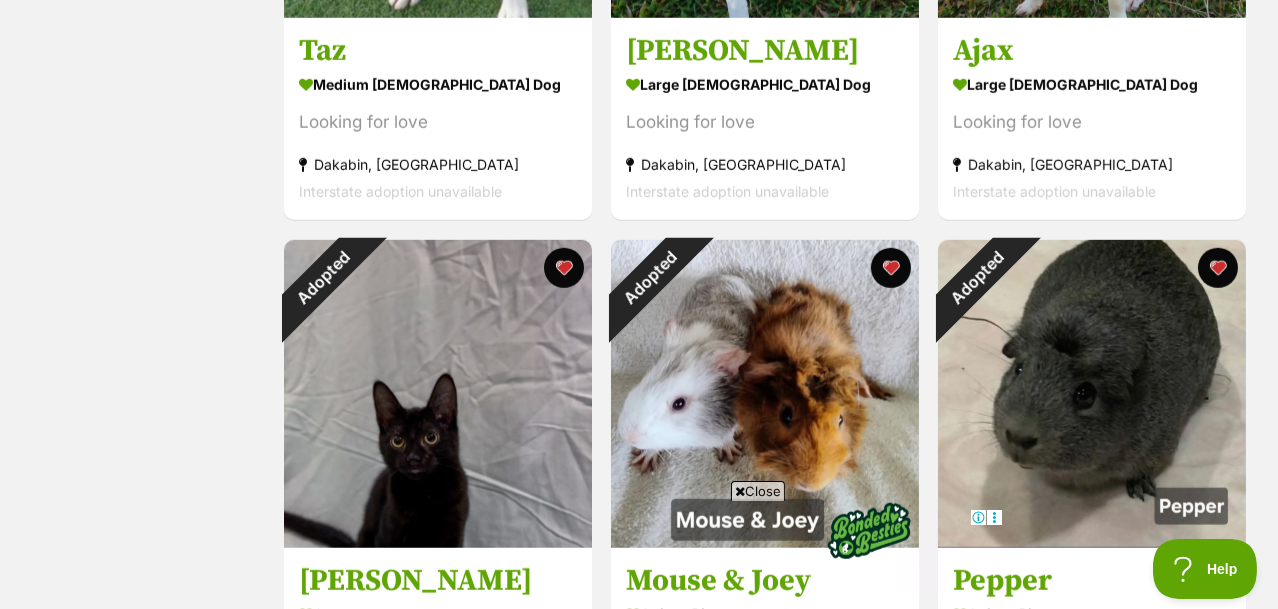scroll, scrollTop: 2857, scrollLeft: 0, axis: vertical 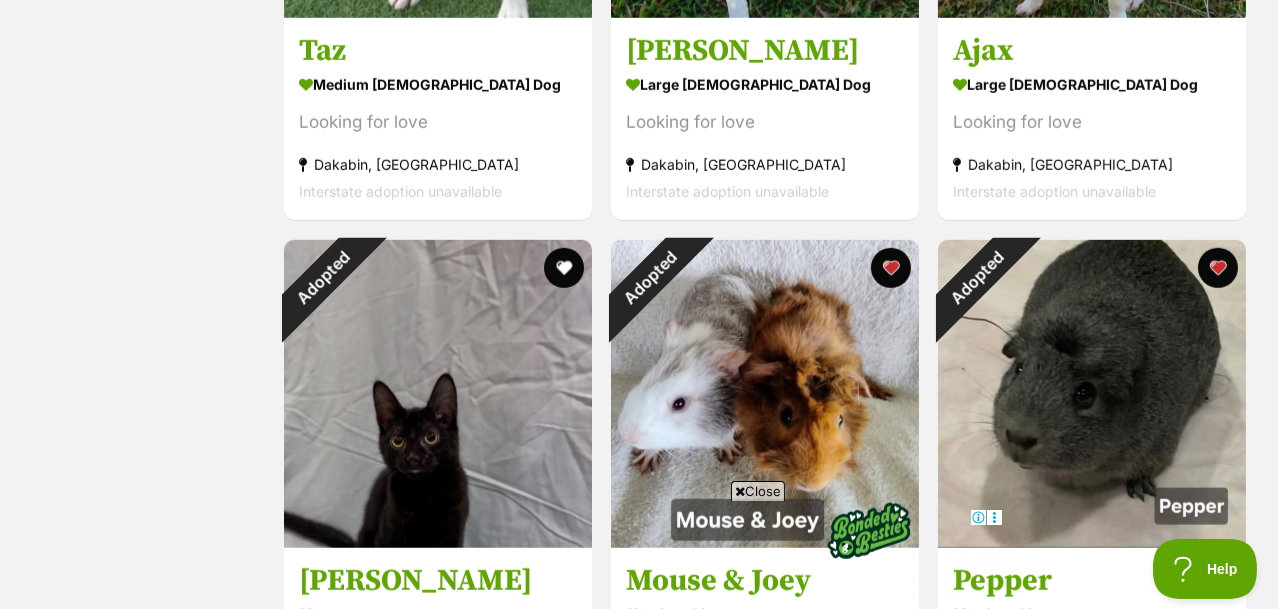 click at bounding box center [891, 268] 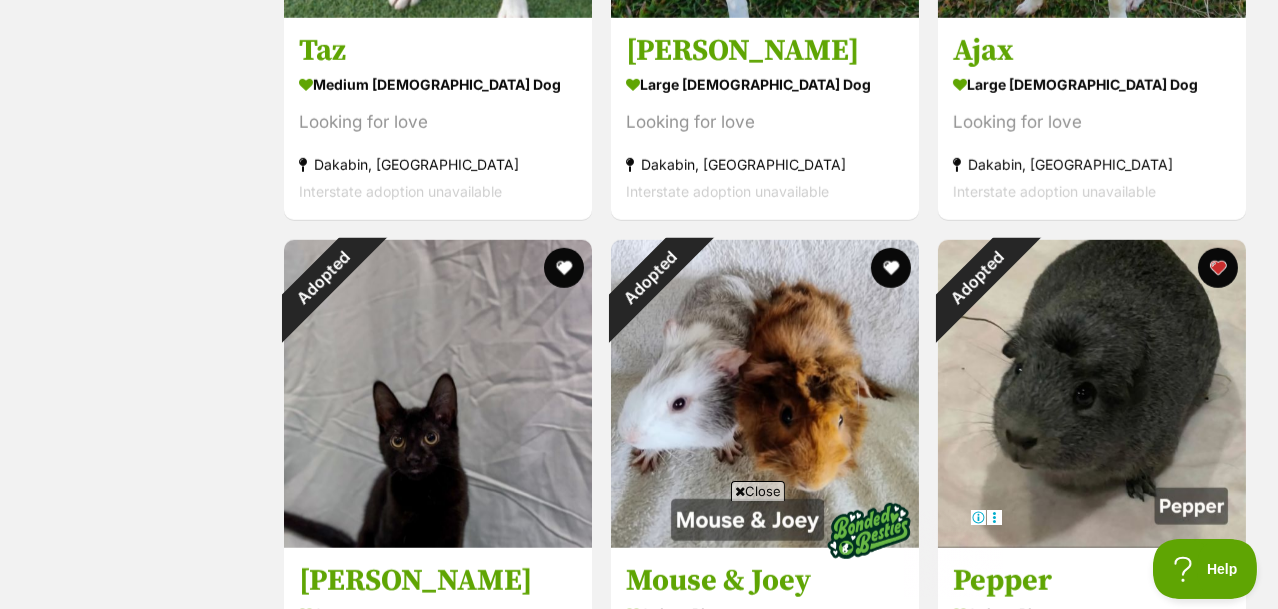 click at bounding box center (1218, 268) 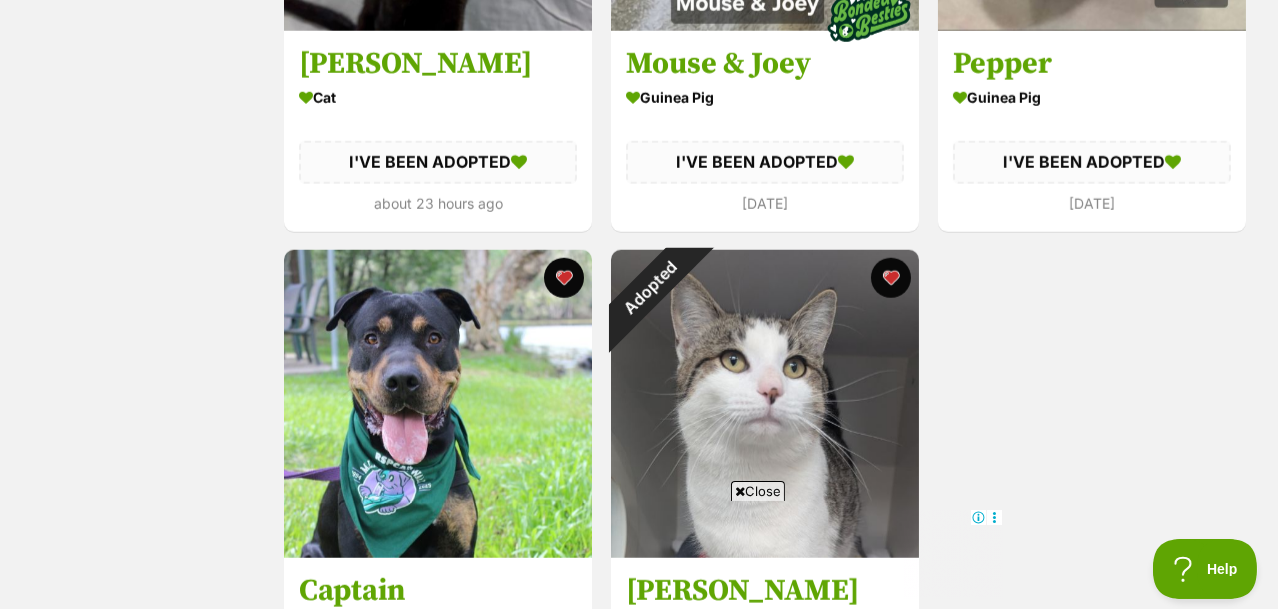 scroll, scrollTop: 3417, scrollLeft: 0, axis: vertical 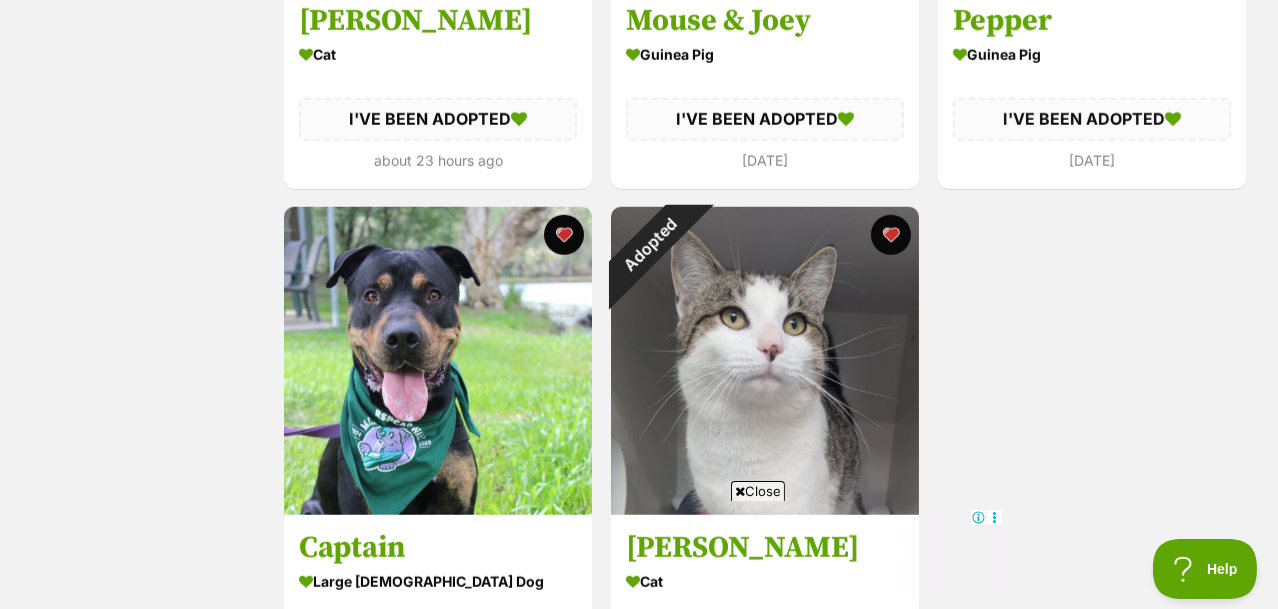 click at bounding box center (891, 235) 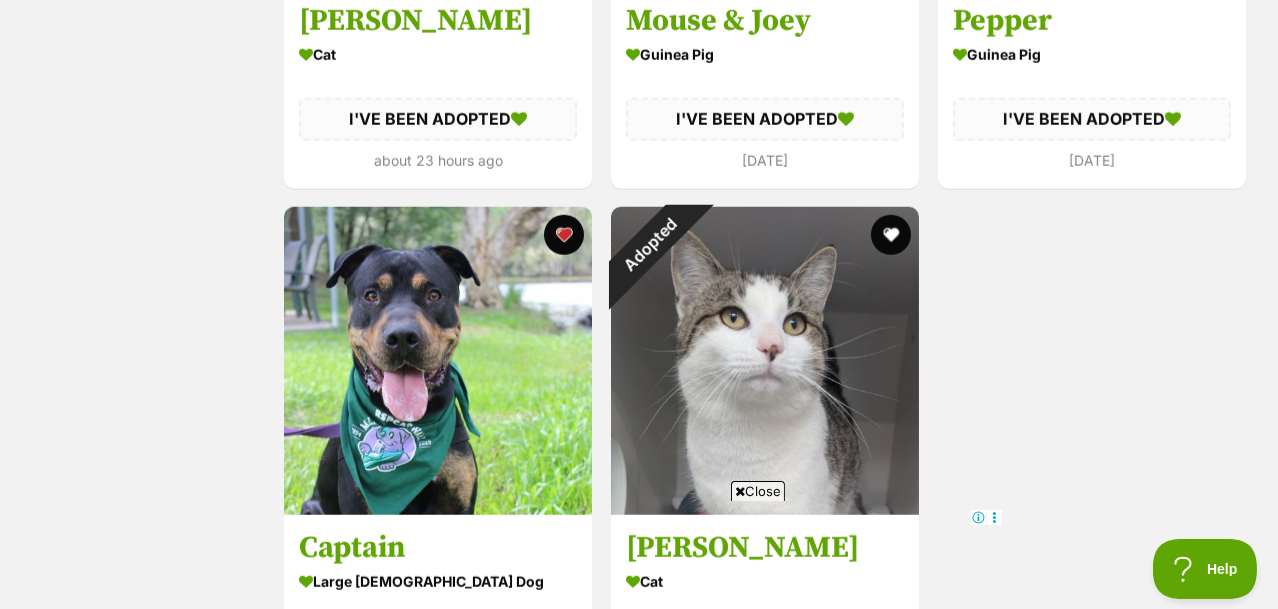 scroll, scrollTop: 3842, scrollLeft: 0, axis: vertical 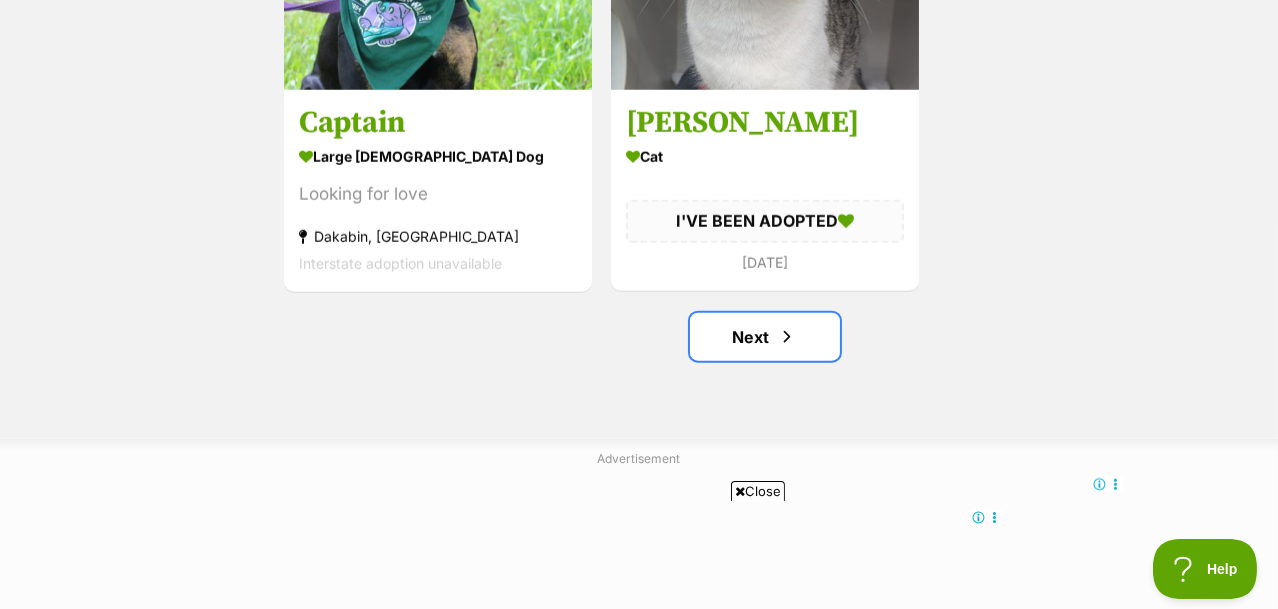click on "Next" at bounding box center (765, 337) 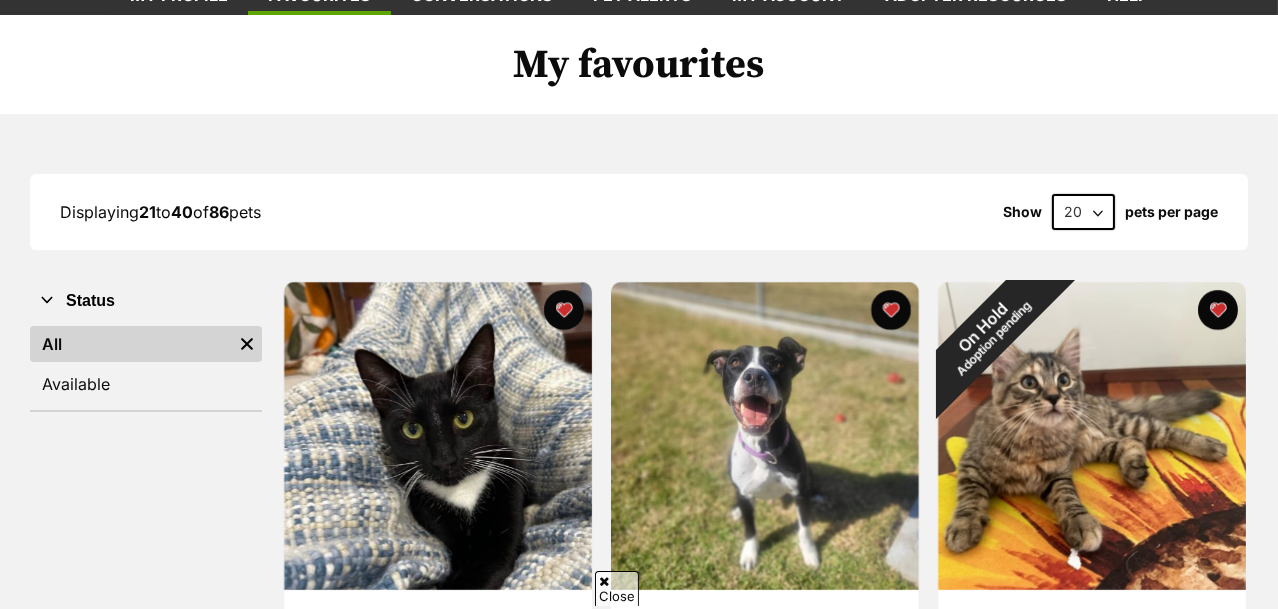 scroll, scrollTop: 167, scrollLeft: 0, axis: vertical 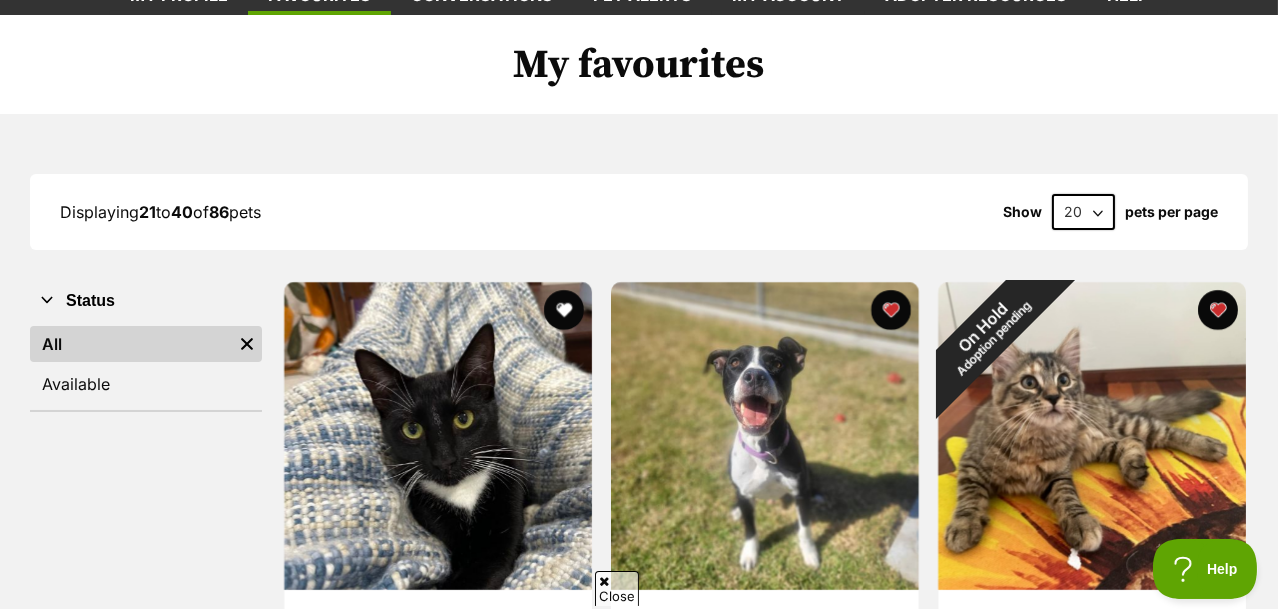 click at bounding box center [1218, 310] 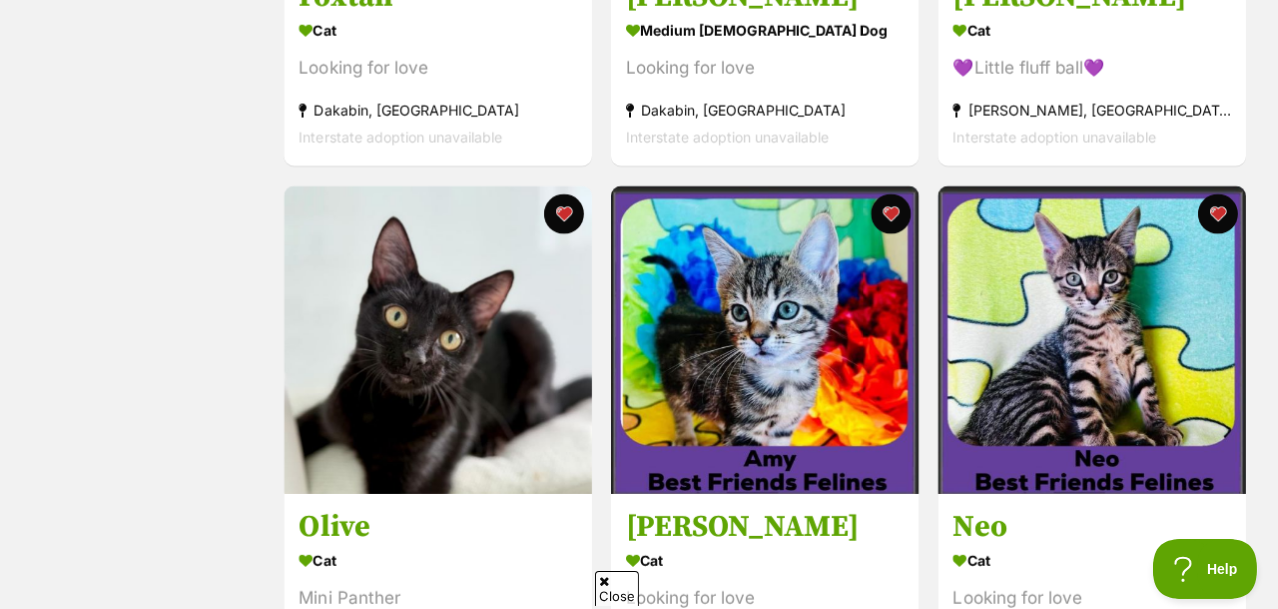 scroll, scrollTop: 0, scrollLeft: 0, axis: both 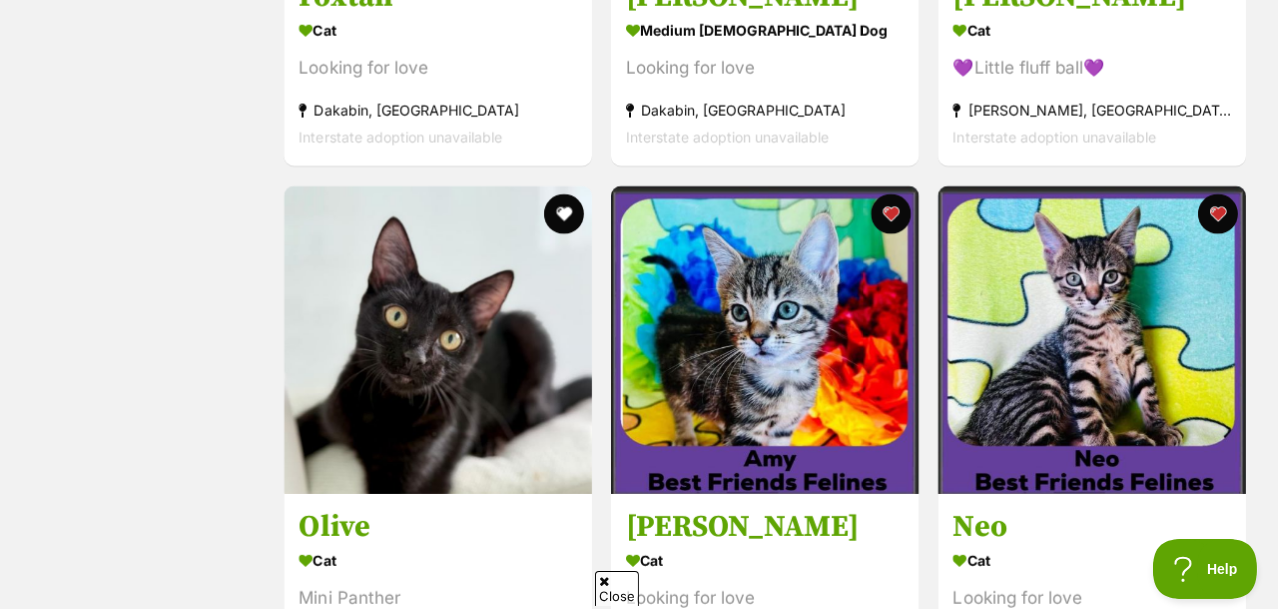 click at bounding box center (891, 214) 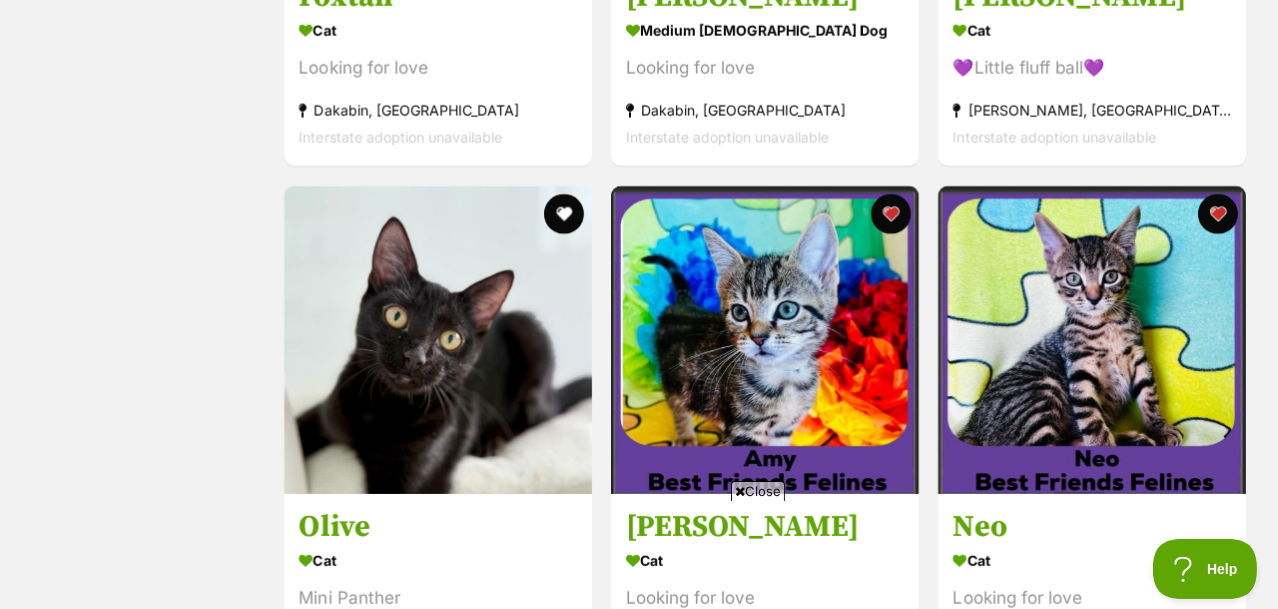 scroll, scrollTop: 0, scrollLeft: 0, axis: both 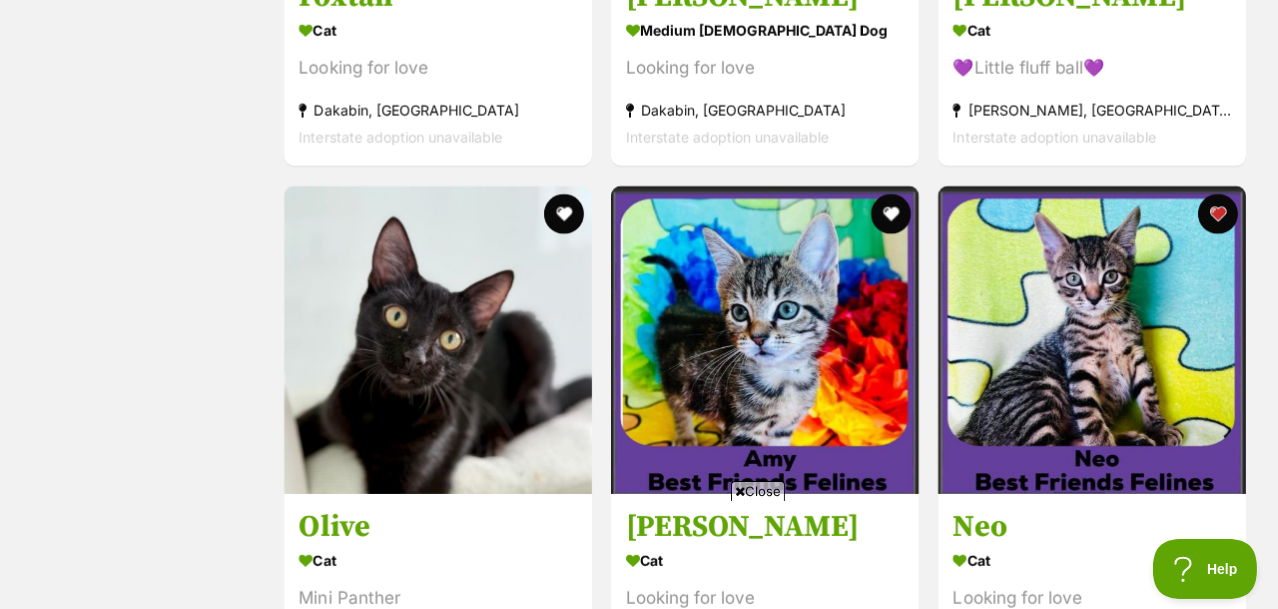 click at bounding box center [1218, 214] 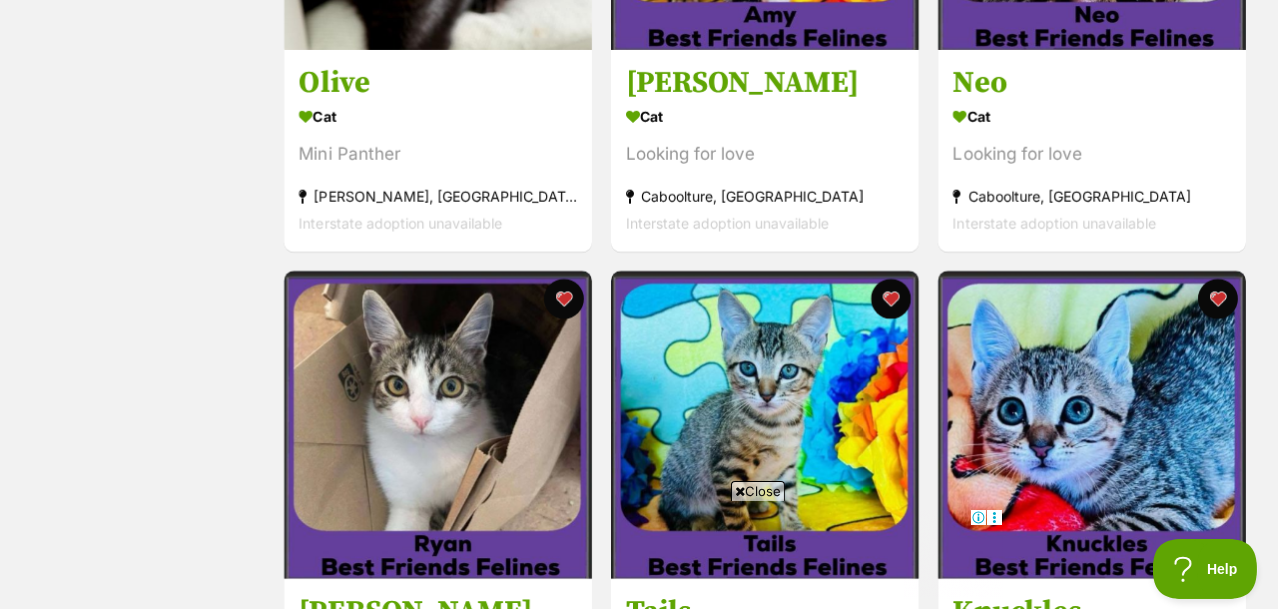 scroll, scrollTop: 1313, scrollLeft: 0, axis: vertical 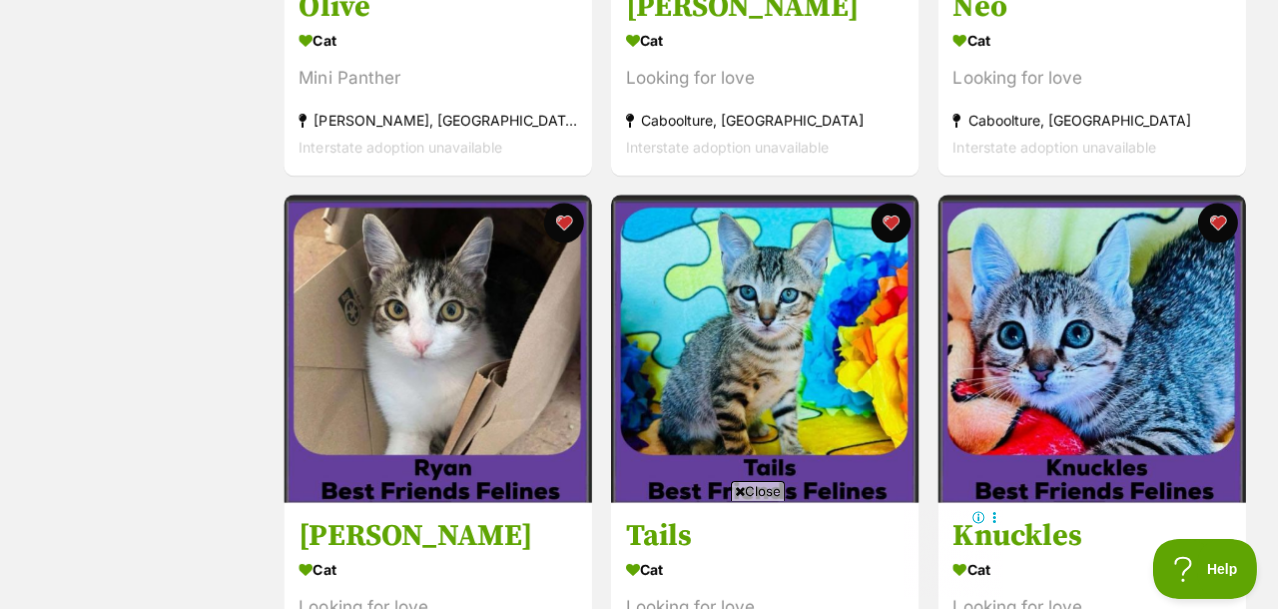 click at bounding box center [564, 223] 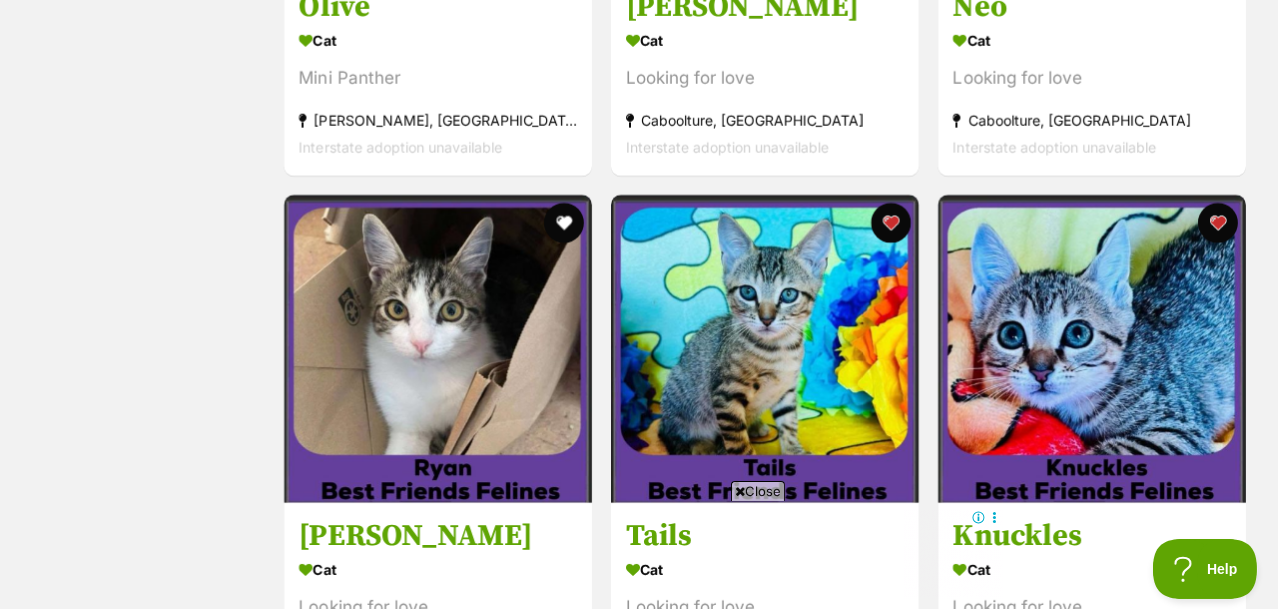 click at bounding box center (891, 223) 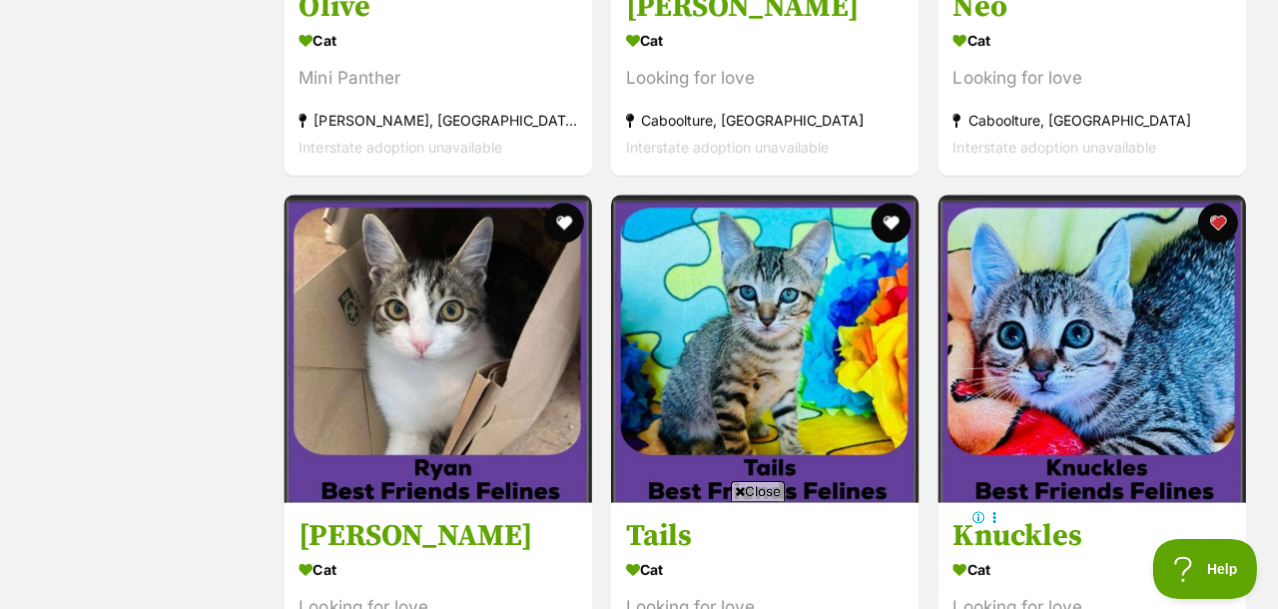 click at bounding box center [1218, 223] 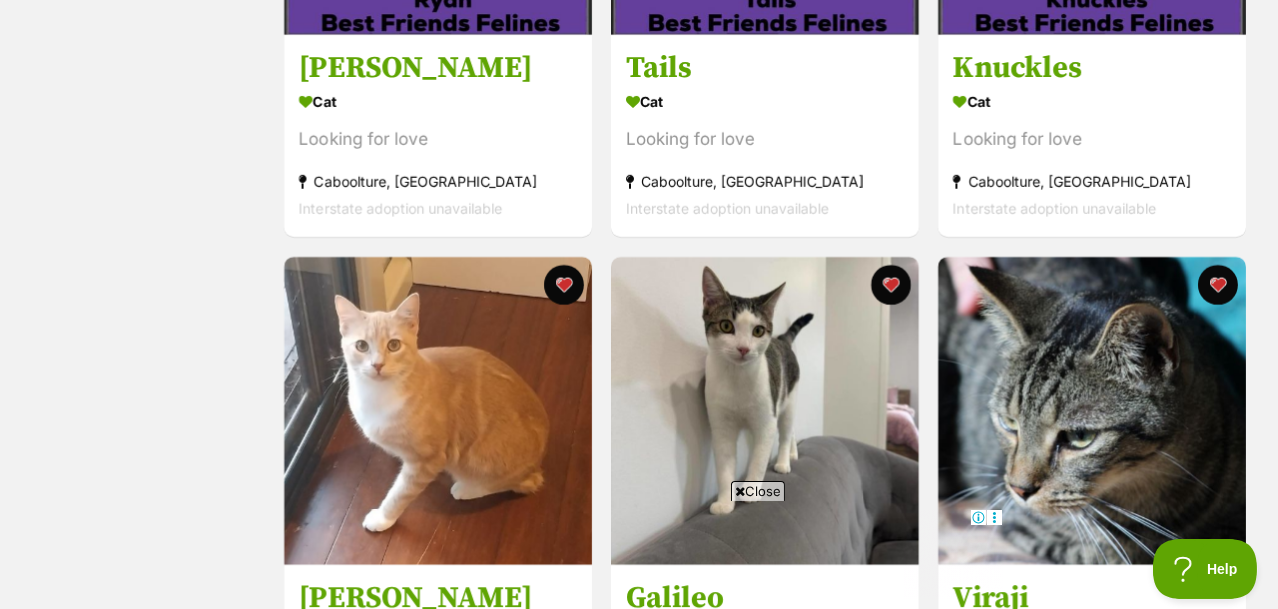 scroll, scrollTop: 1811, scrollLeft: 0, axis: vertical 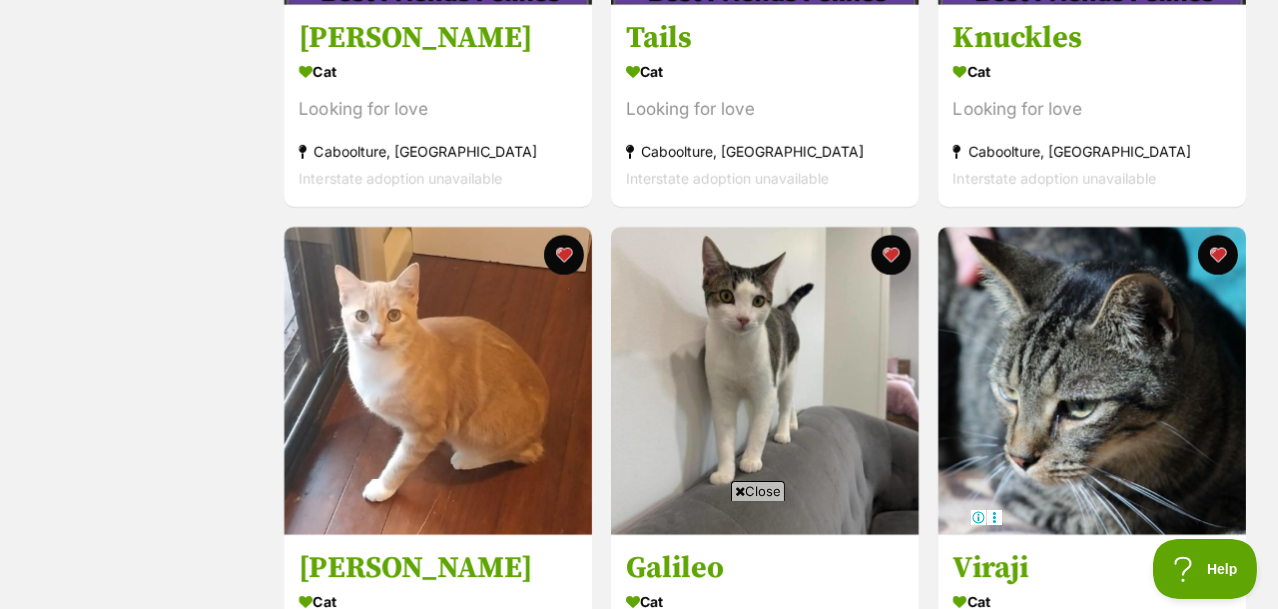 click on "Sunahara
Cat
Gentle Giant
Upper Caboolture, QLD
Interstate adoption unavailable" at bounding box center [438, 482] 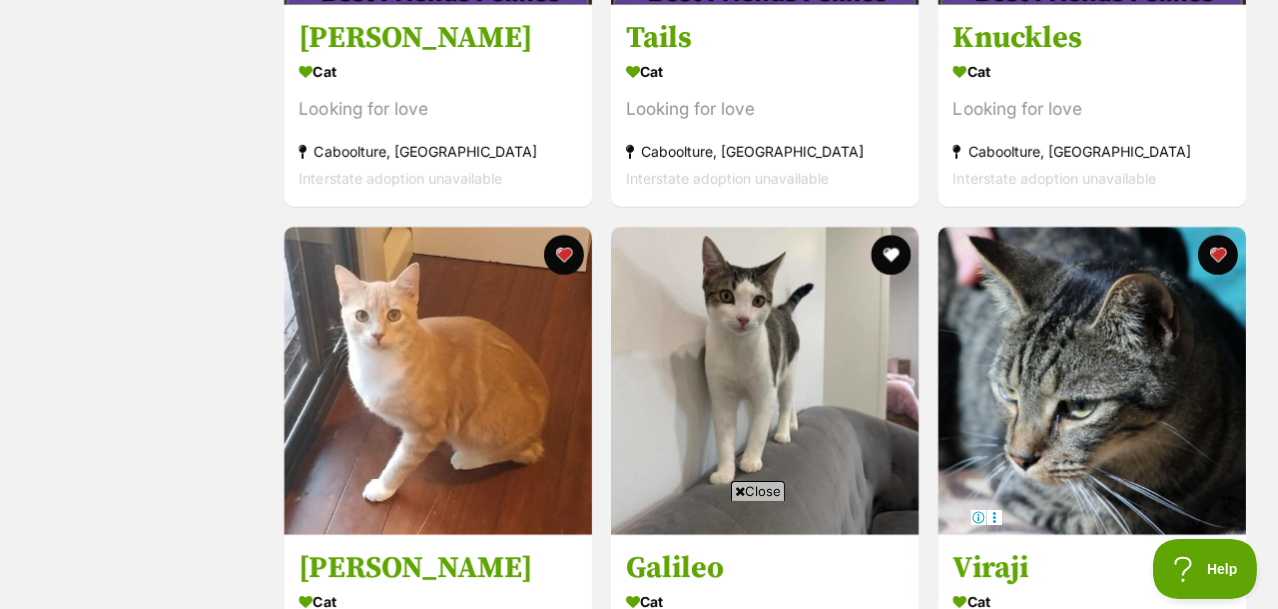 click at bounding box center [1218, 255] 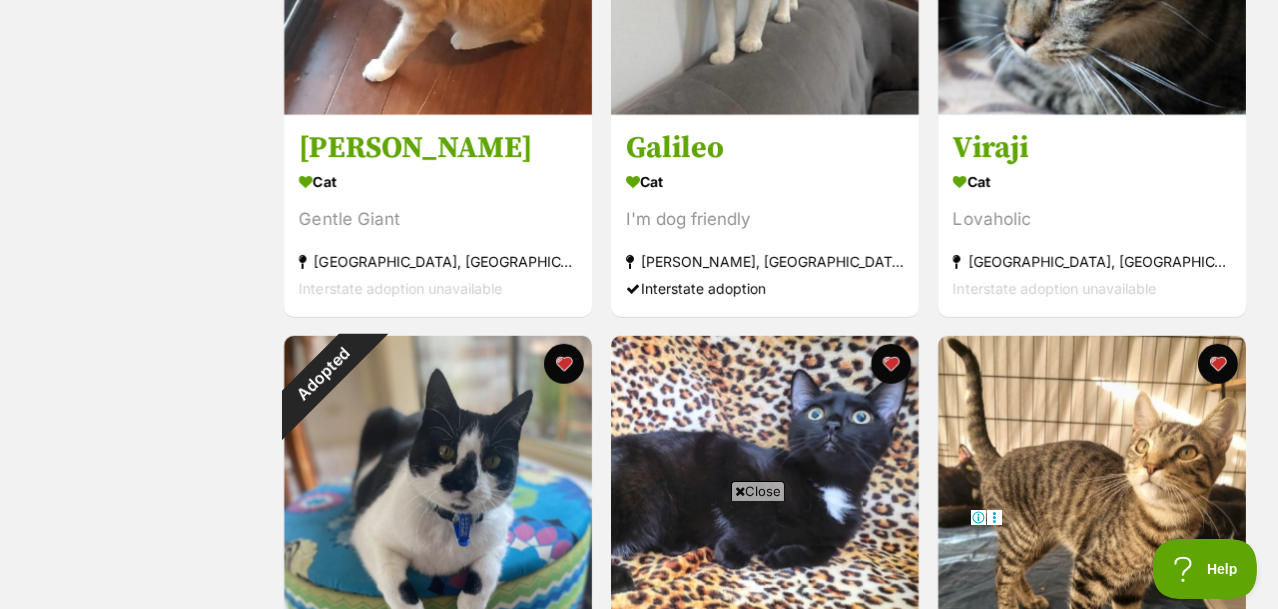 scroll, scrollTop: 2447, scrollLeft: 0, axis: vertical 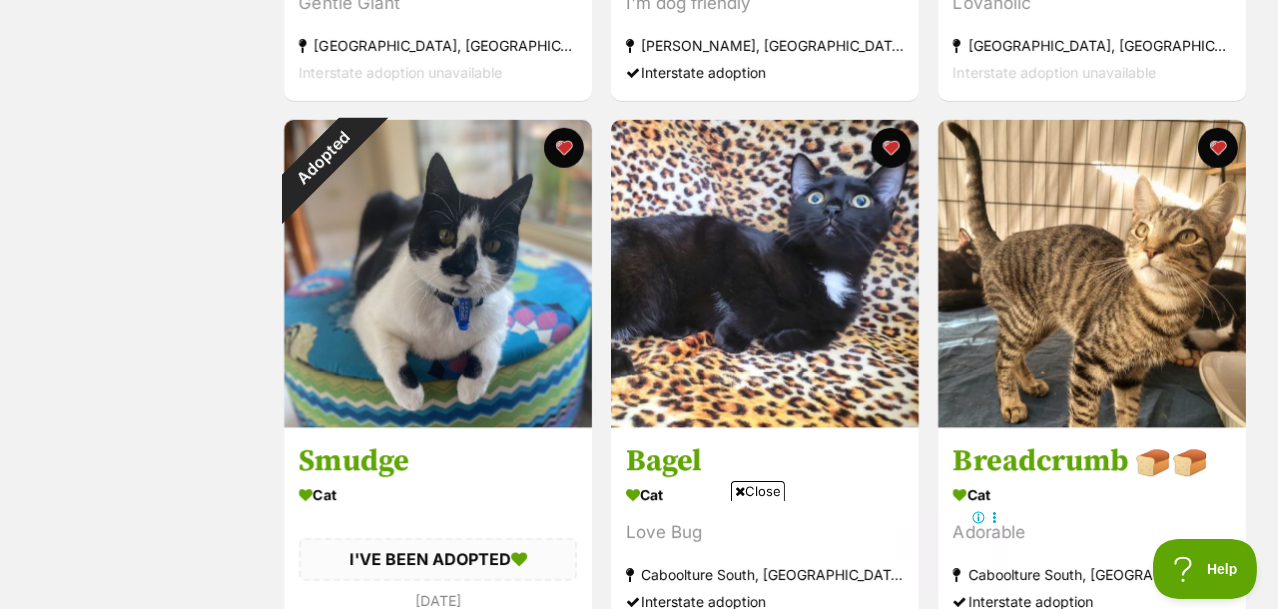click at bounding box center (564, 148) 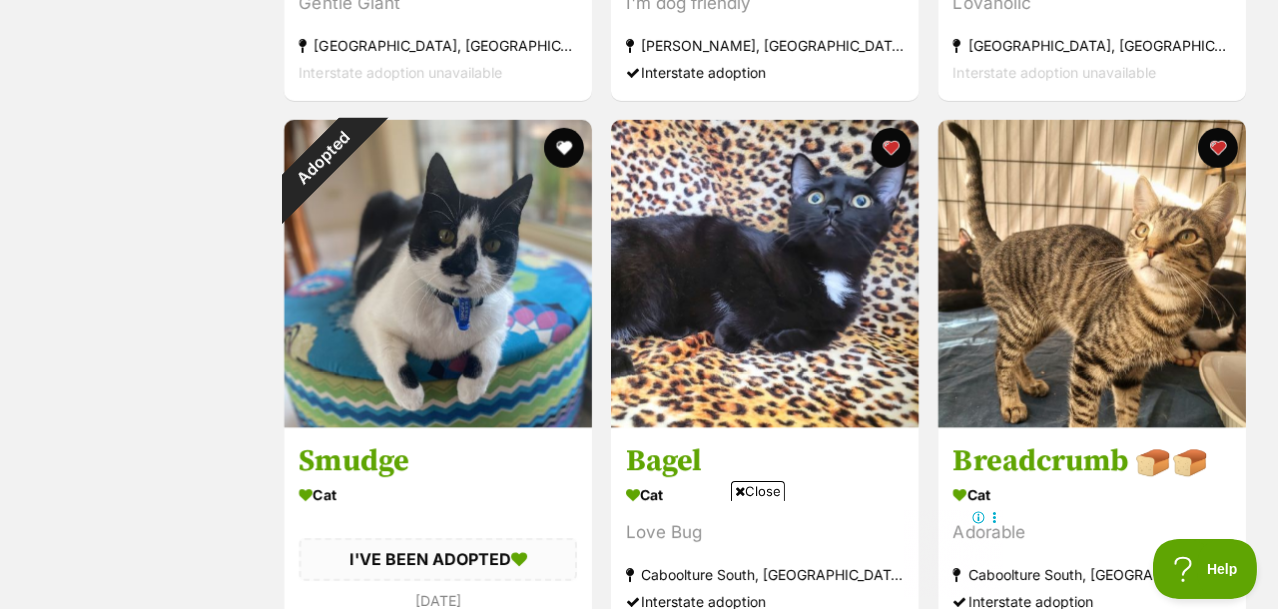 click at bounding box center (891, 148) 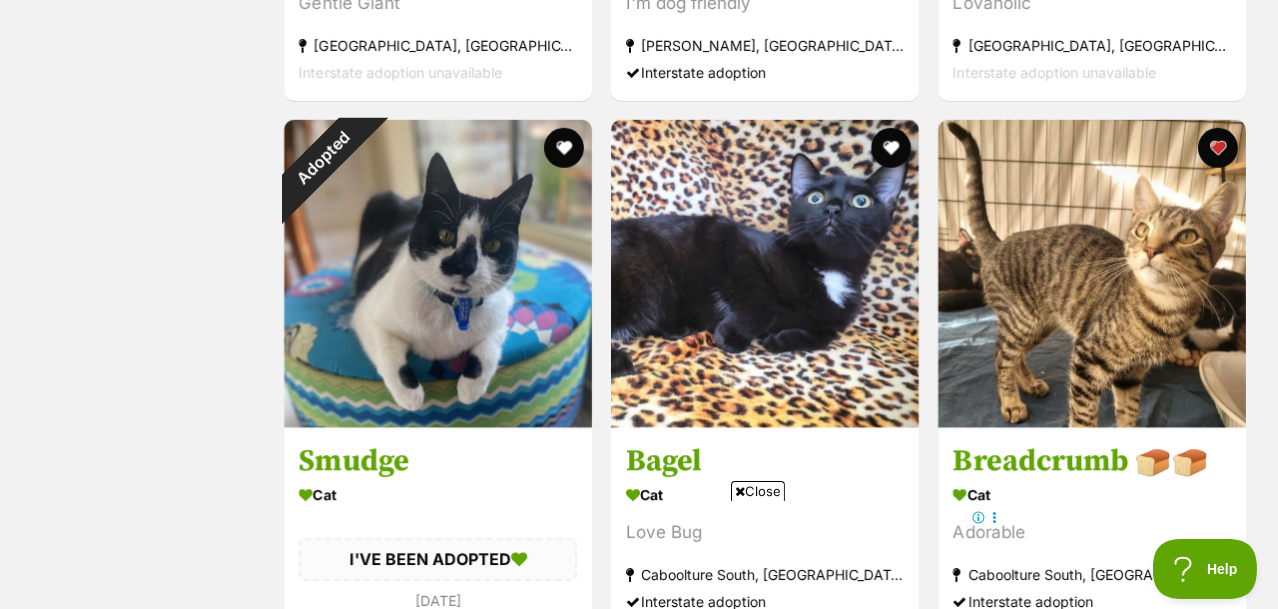 click at bounding box center (1218, 148) 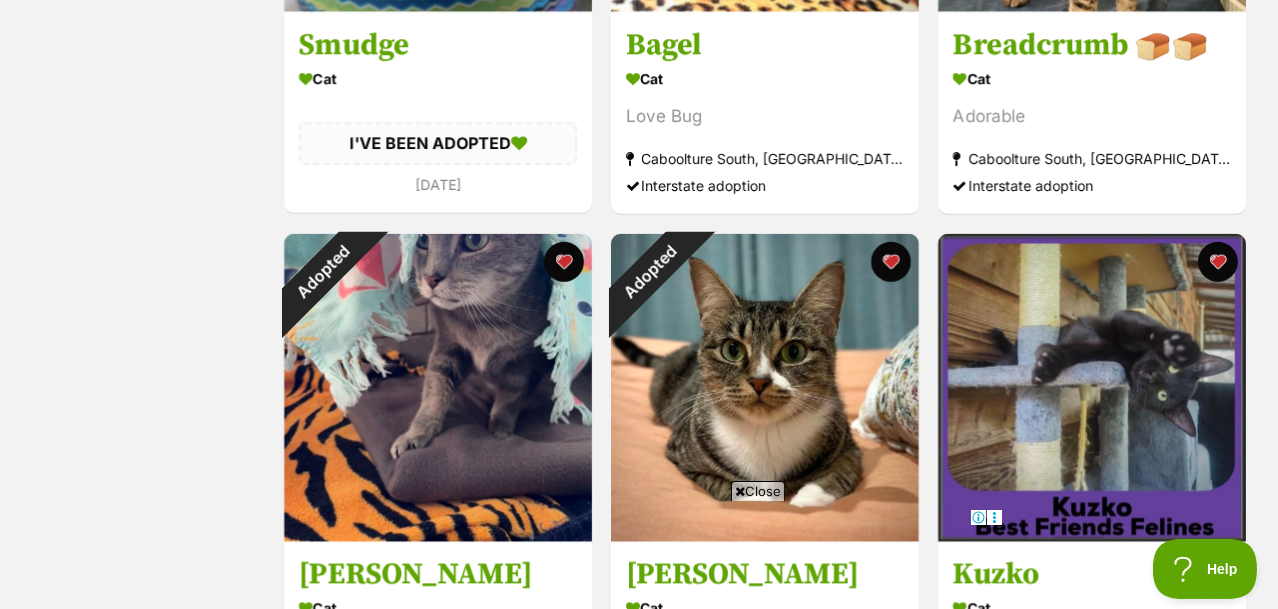 scroll, scrollTop: 3027, scrollLeft: 0, axis: vertical 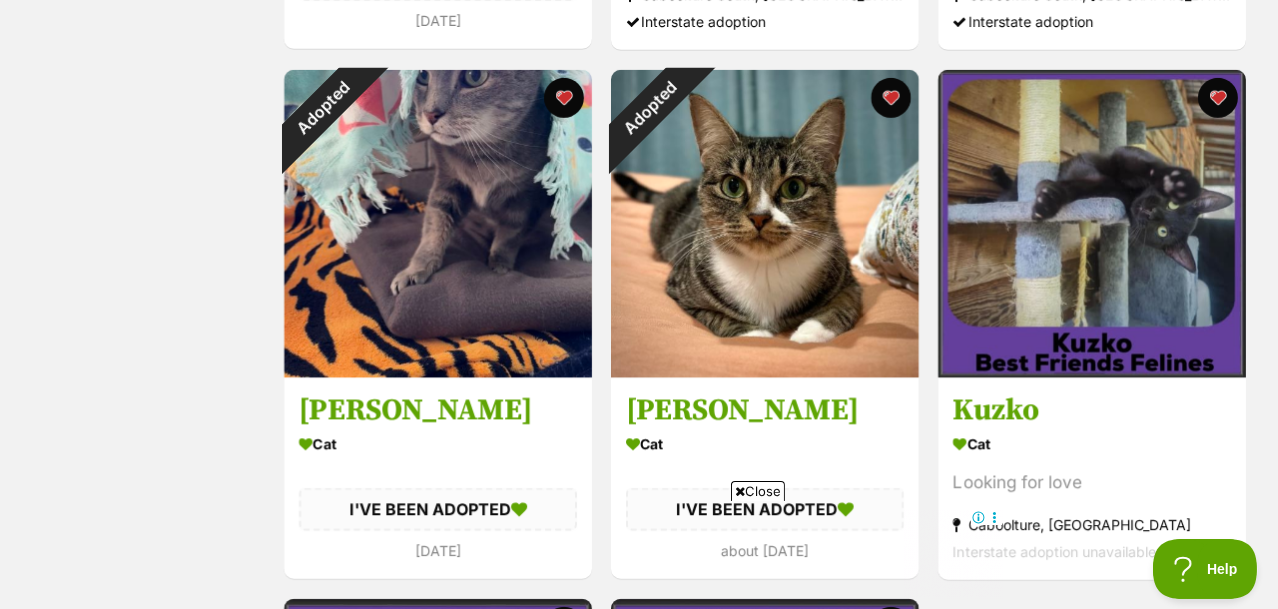 click at bounding box center [564, 98] 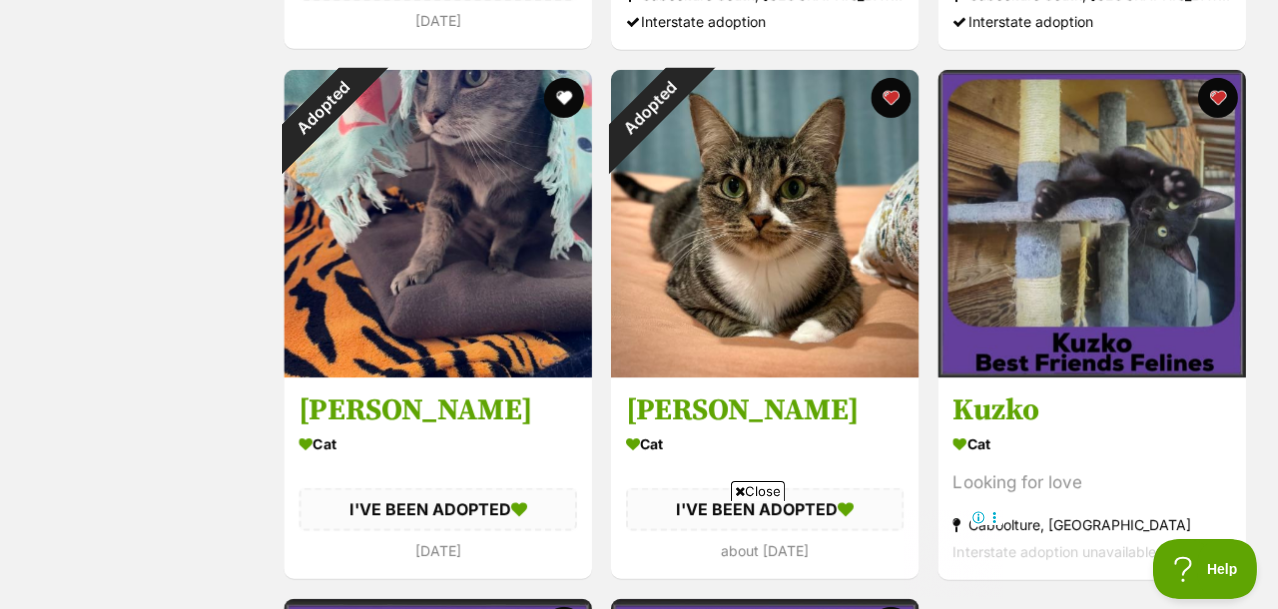 click at bounding box center [891, 98] 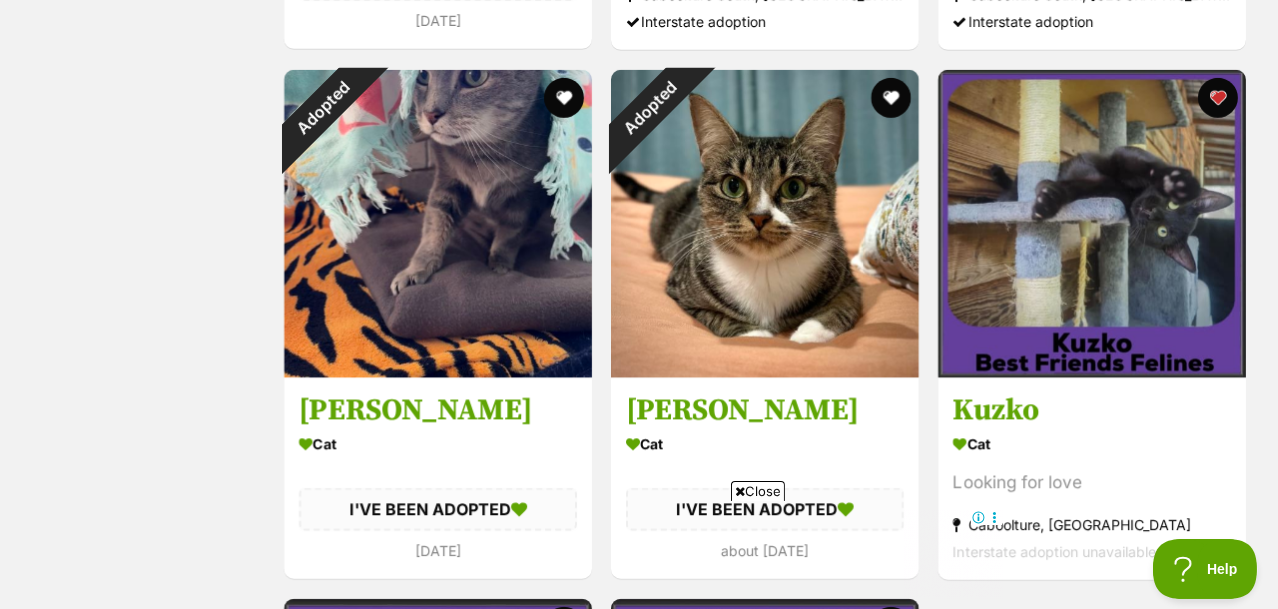 click at bounding box center (1218, 98) 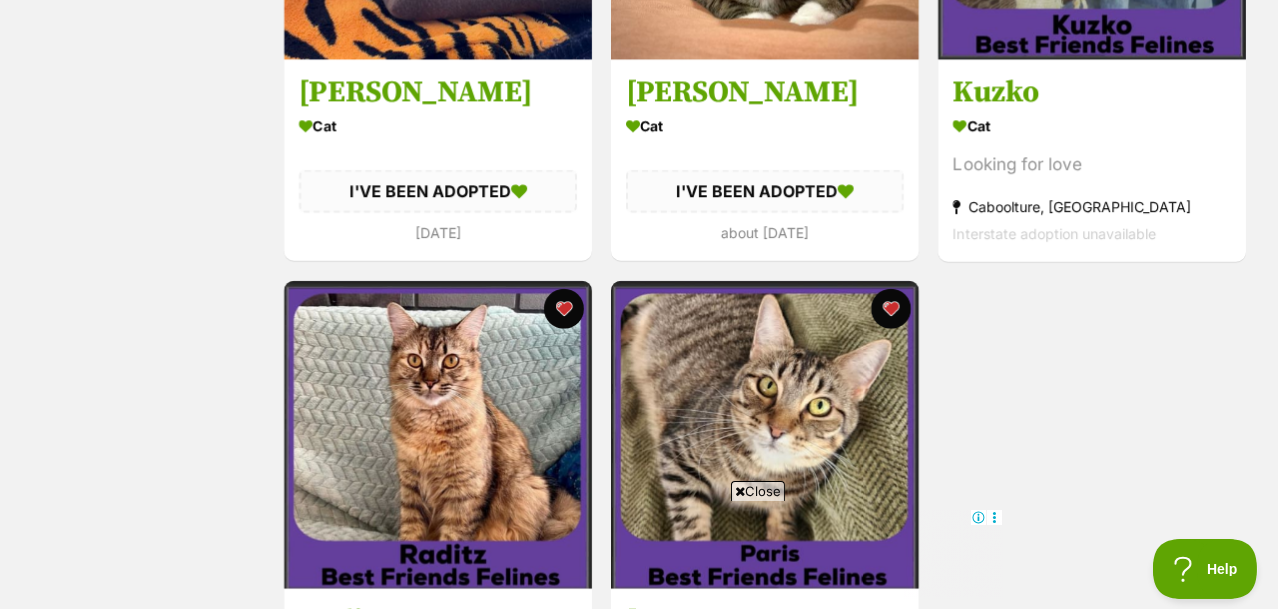 scroll, scrollTop: 3346, scrollLeft: 0, axis: vertical 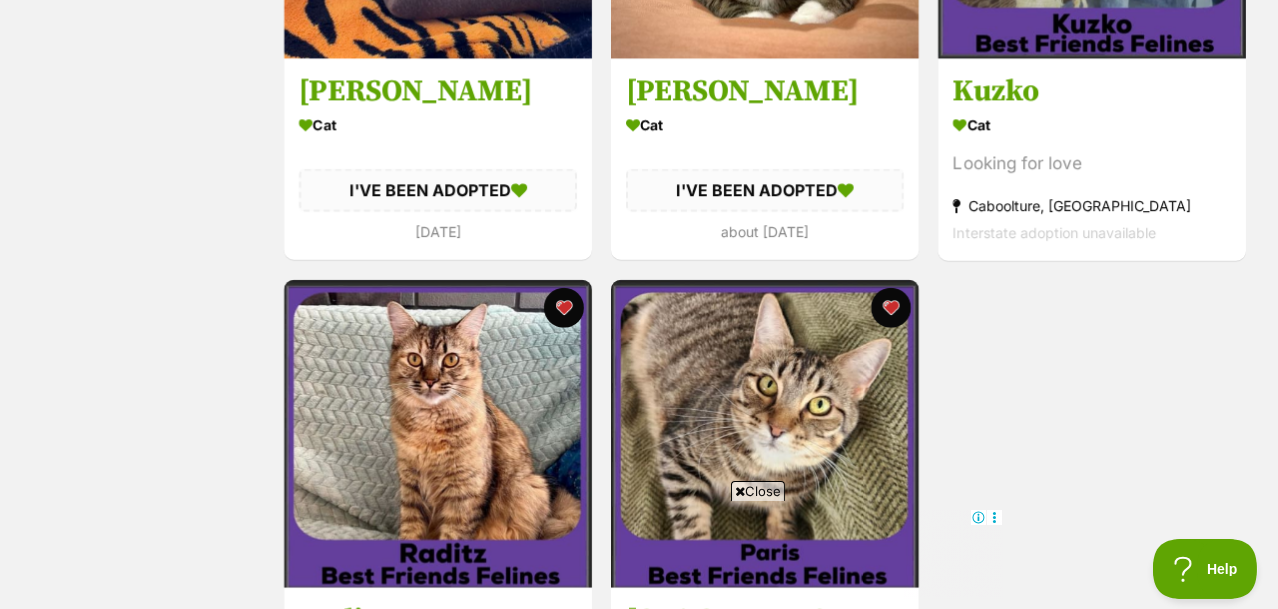 click at bounding box center (564, 308) 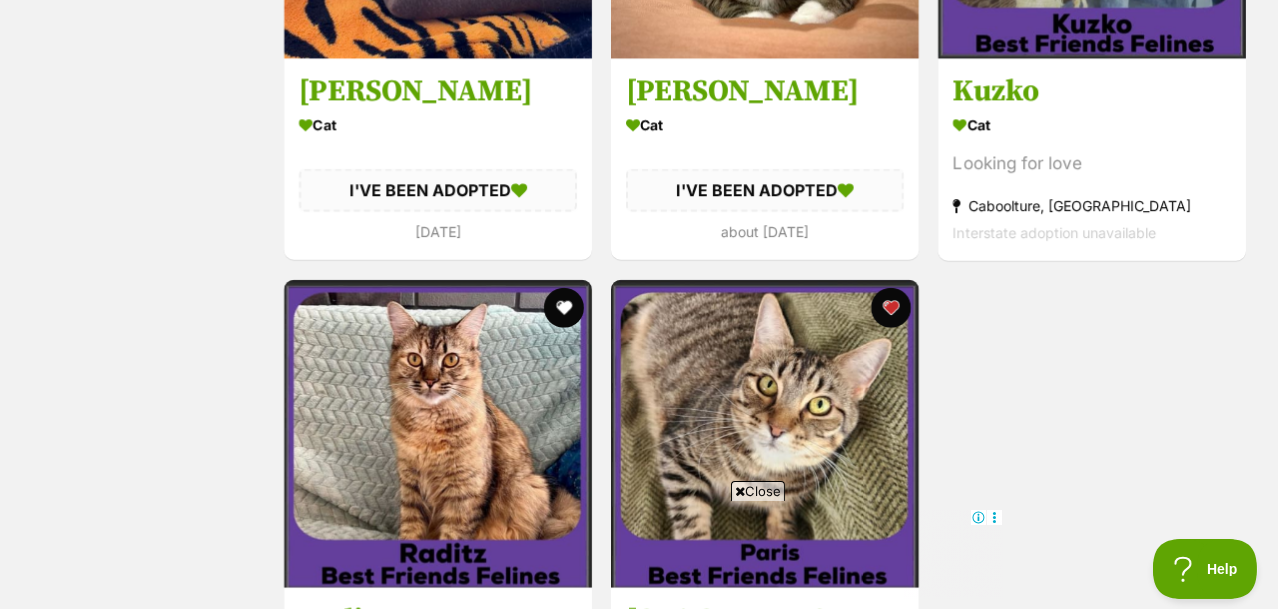click at bounding box center (891, 308) 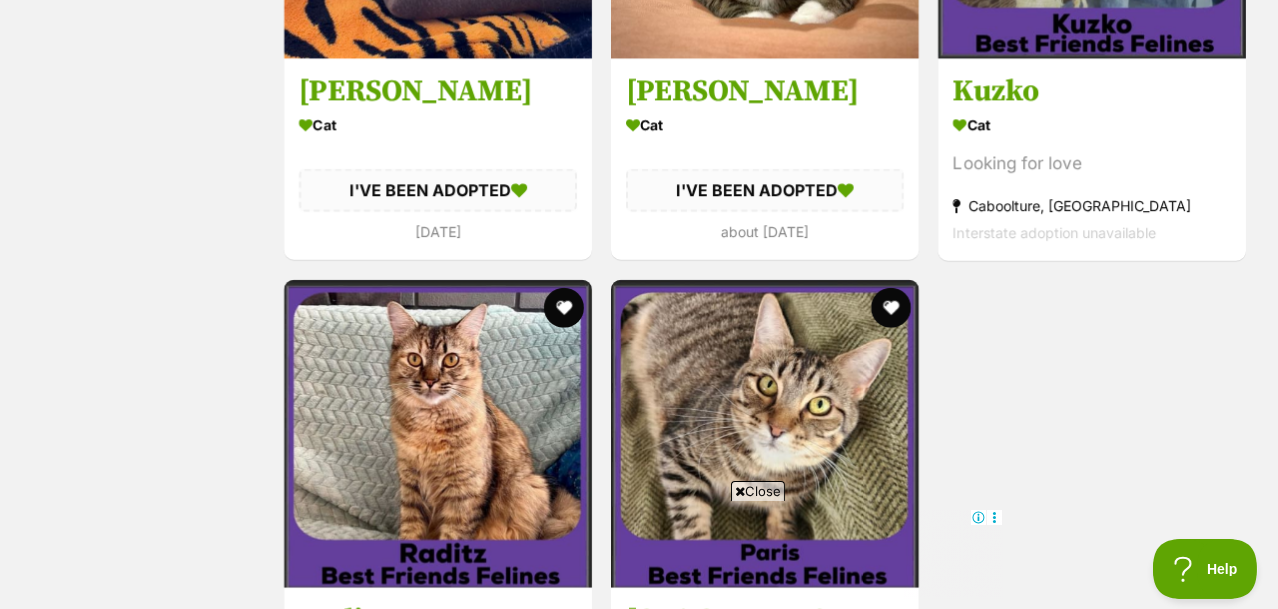 scroll, scrollTop: 3840, scrollLeft: 0, axis: vertical 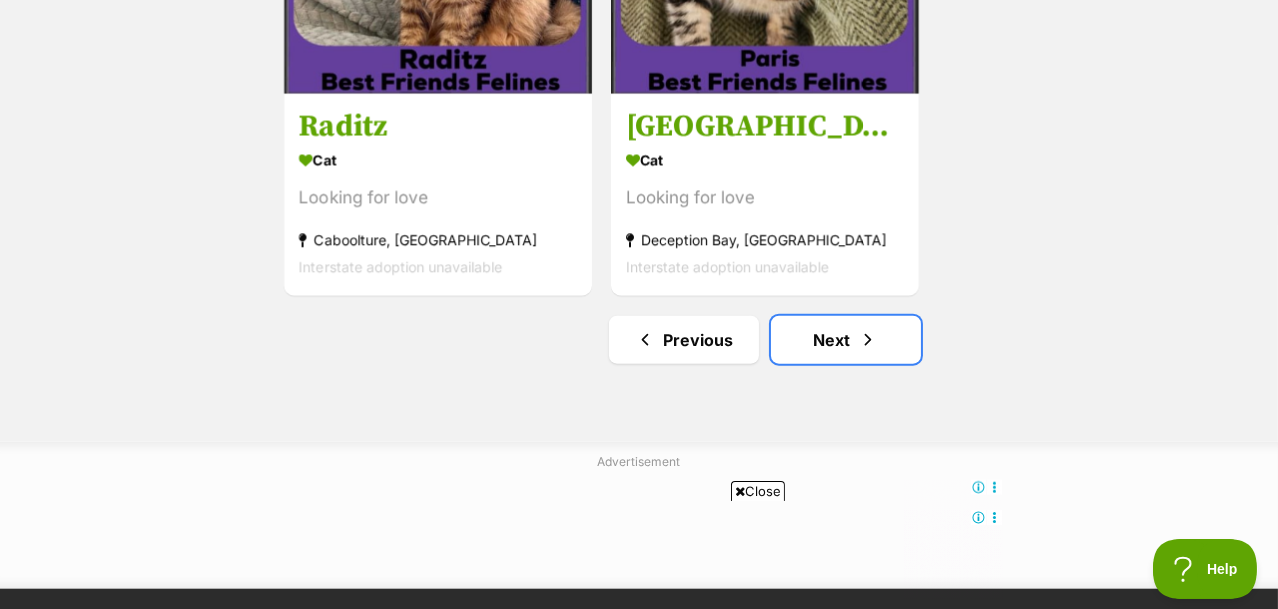 click on "Next" at bounding box center (846, 340) 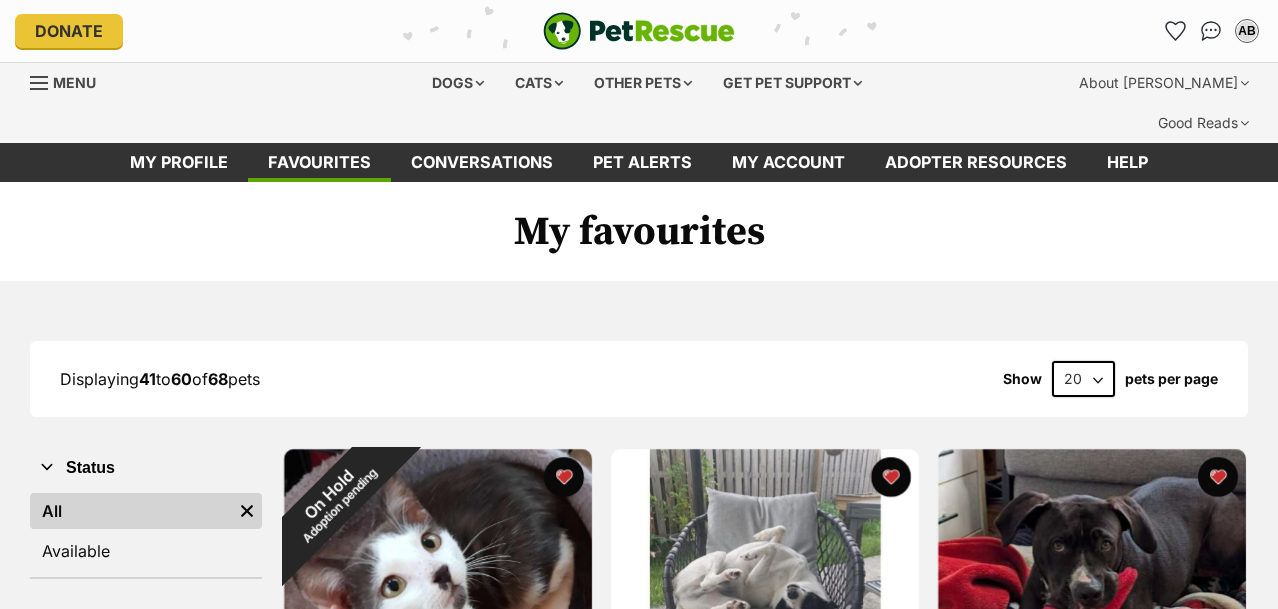 scroll, scrollTop: 133, scrollLeft: 0, axis: vertical 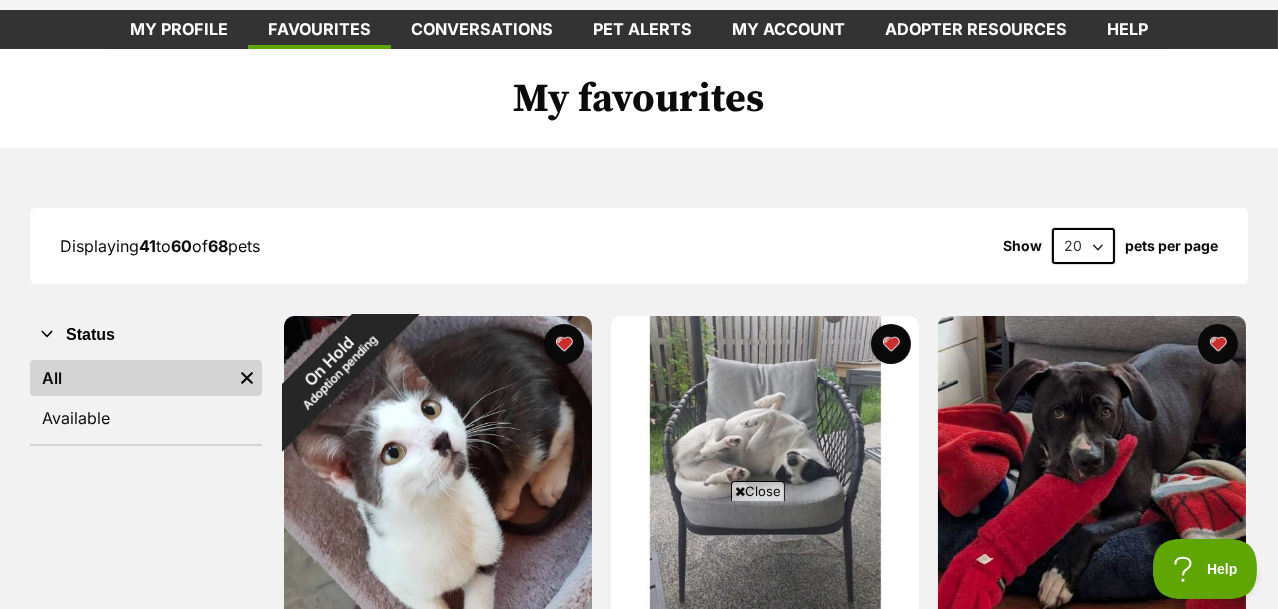 click at bounding box center (564, 344) 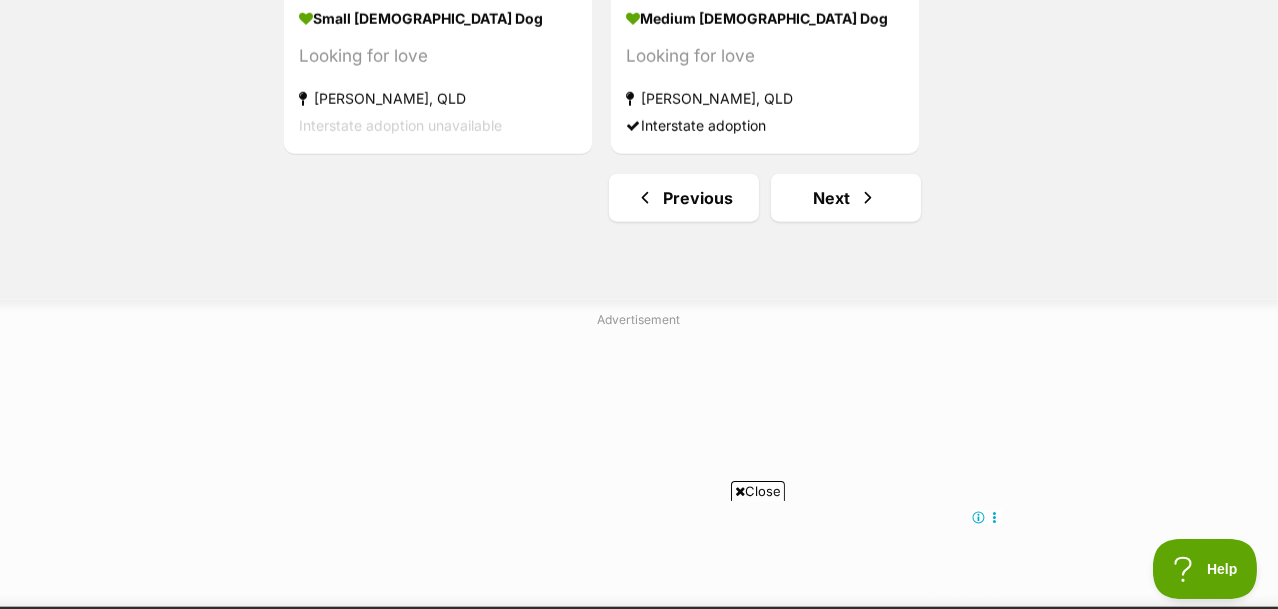 scroll, scrollTop: 3983, scrollLeft: 0, axis: vertical 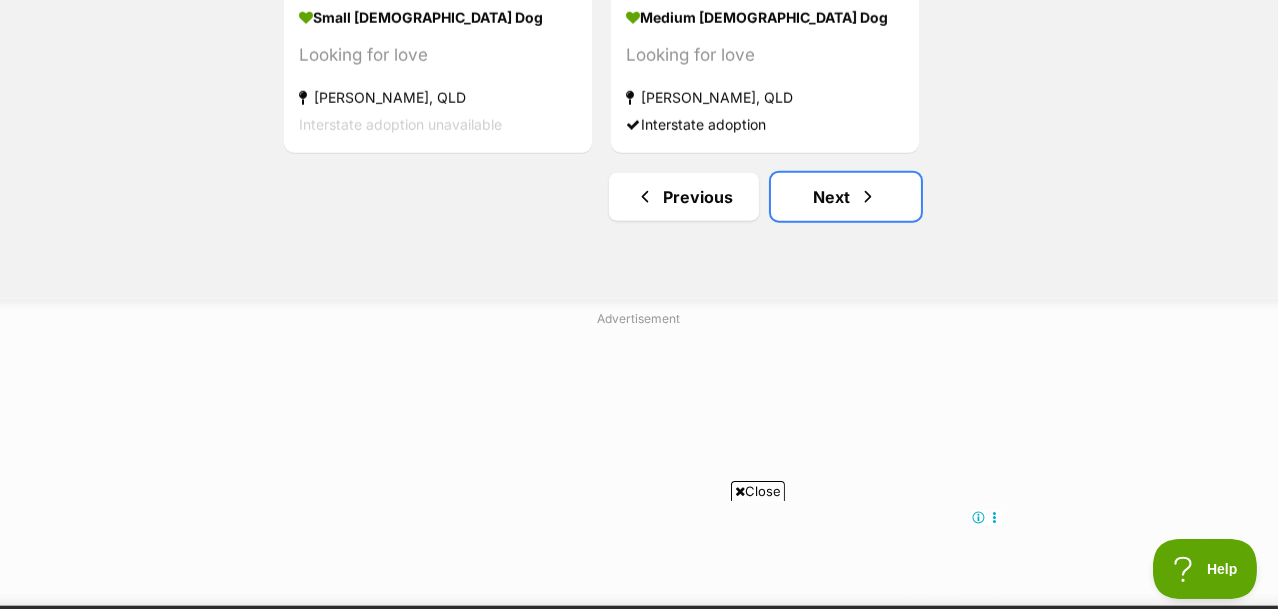 click on "Next" at bounding box center [846, 197] 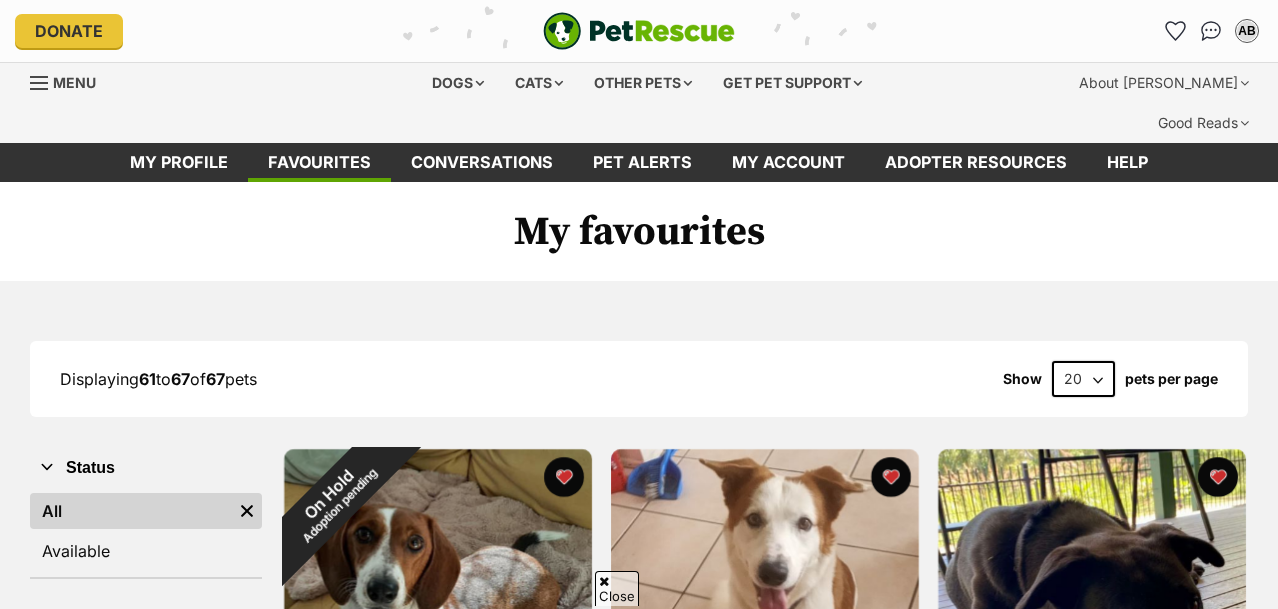 scroll, scrollTop: 776, scrollLeft: 0, axis: vertical 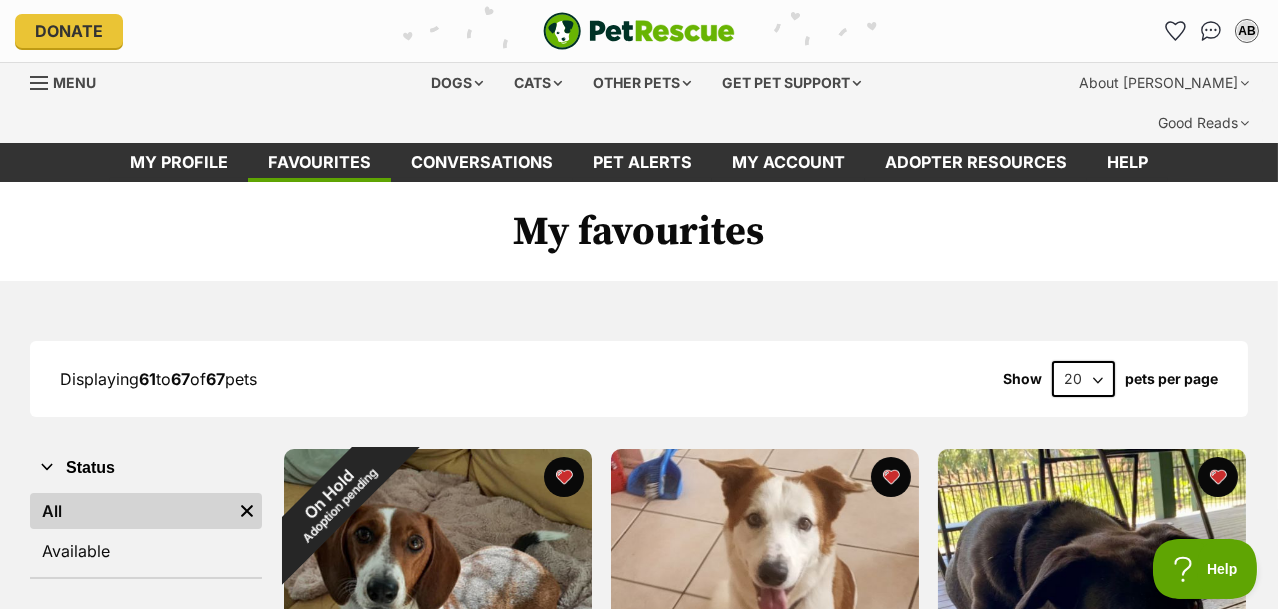 click on "Other pets" at bounding box center [643, 83] 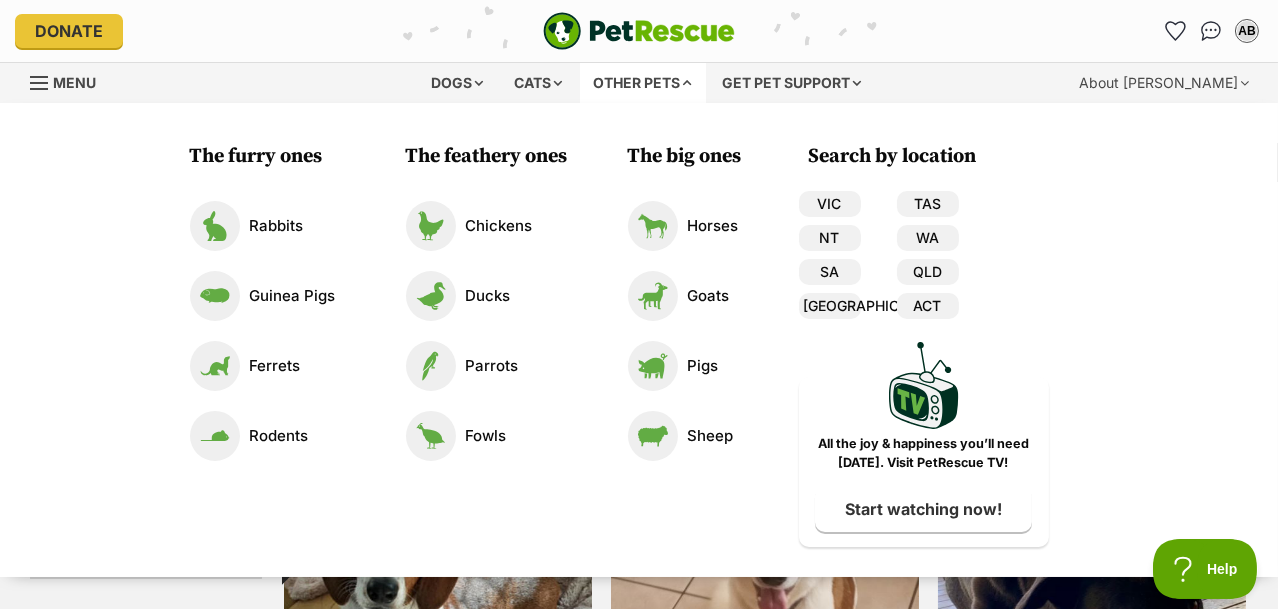click on "QLD" at bounding box center (928, 272) 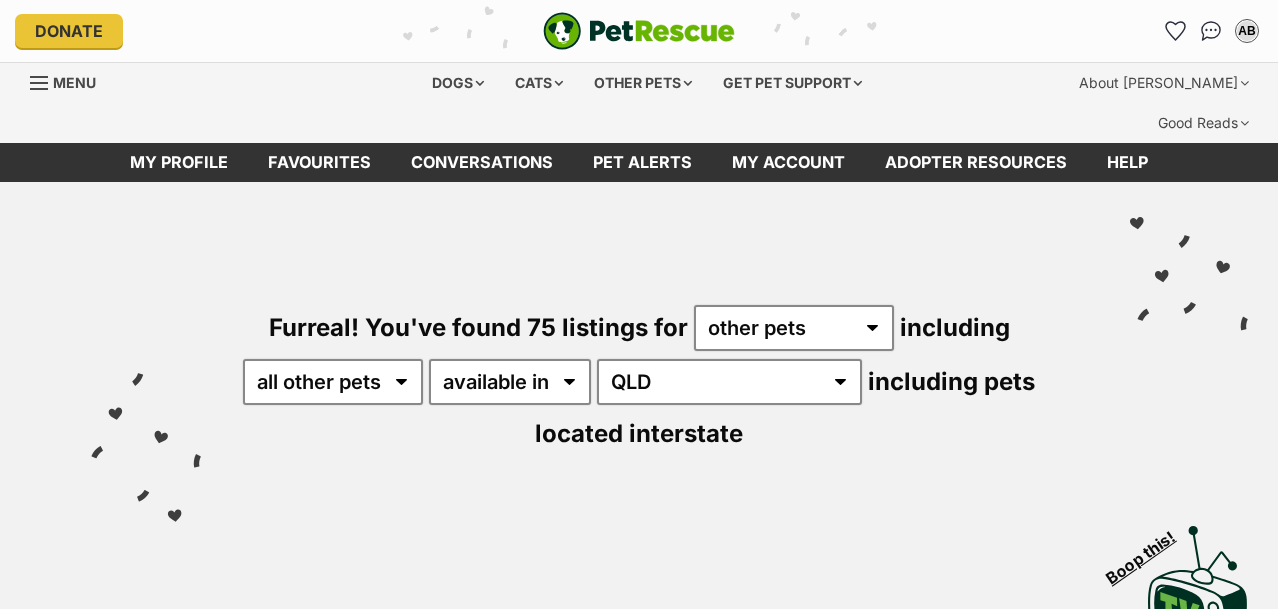 scroll, scrollTop: 711, scrollLeft: 0, axis: vertical 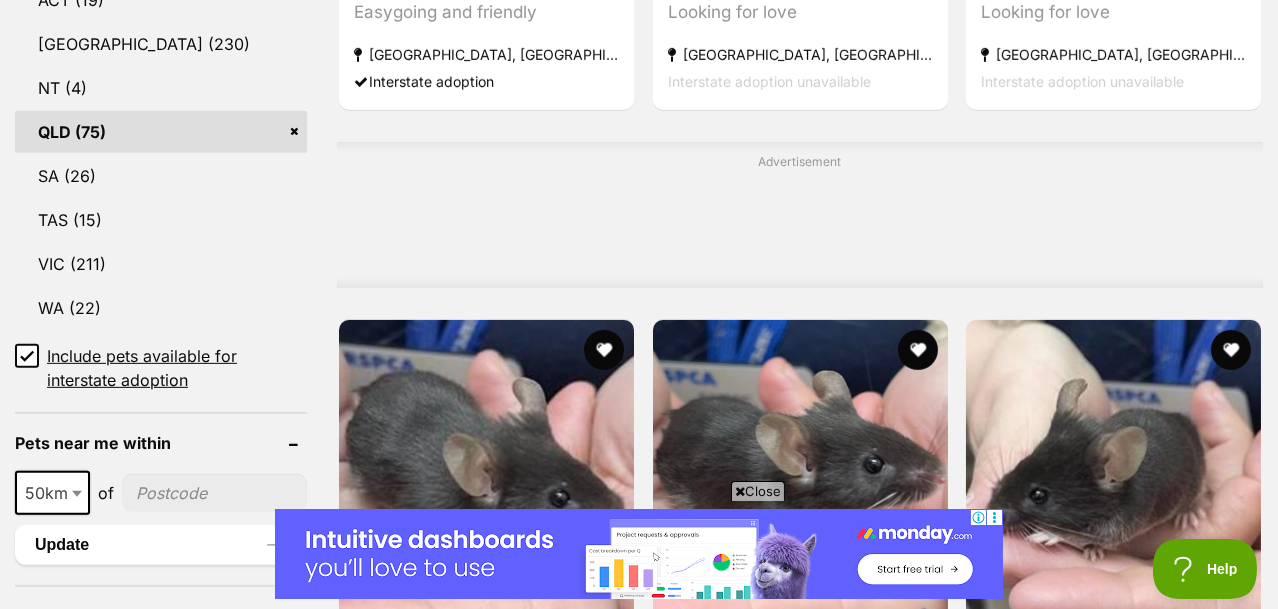click at bounding box center [214, 493] 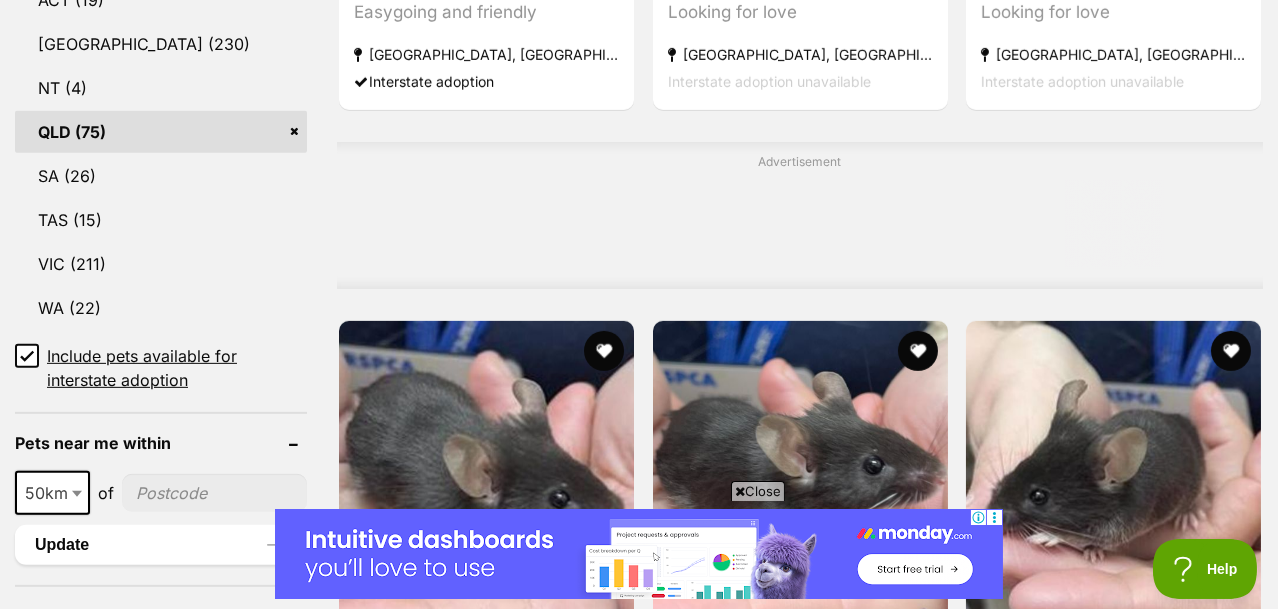 scroll, scrollTop: 0, scrollLeft: 0, axis: both 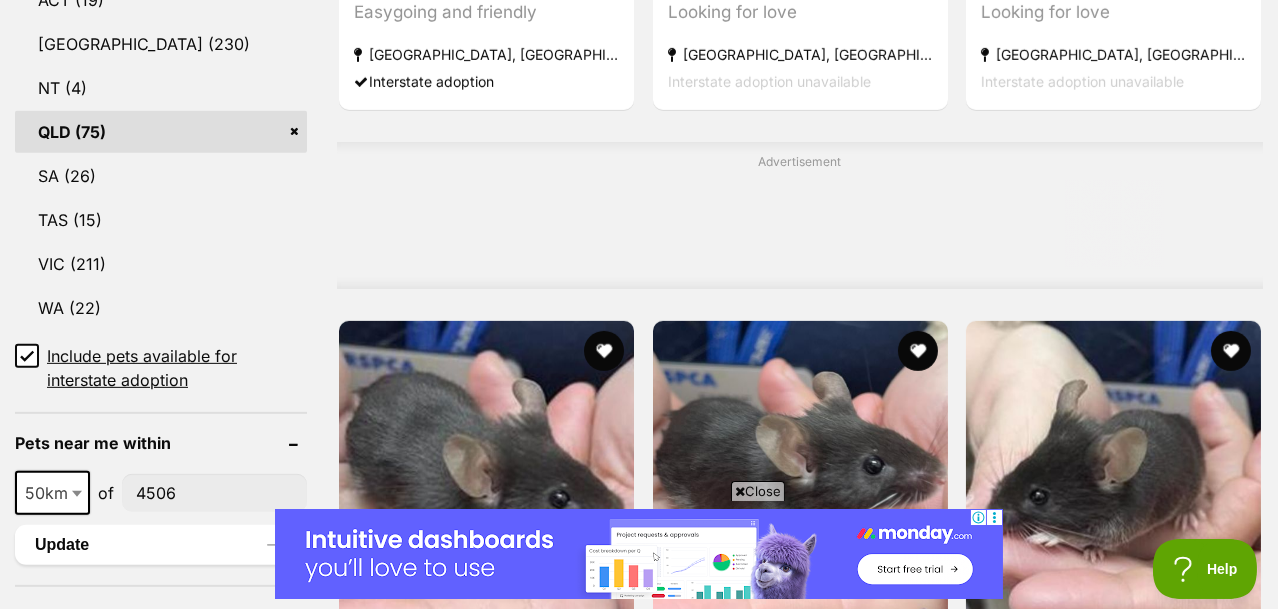 click on "Update" at bounding box center (158, 545) 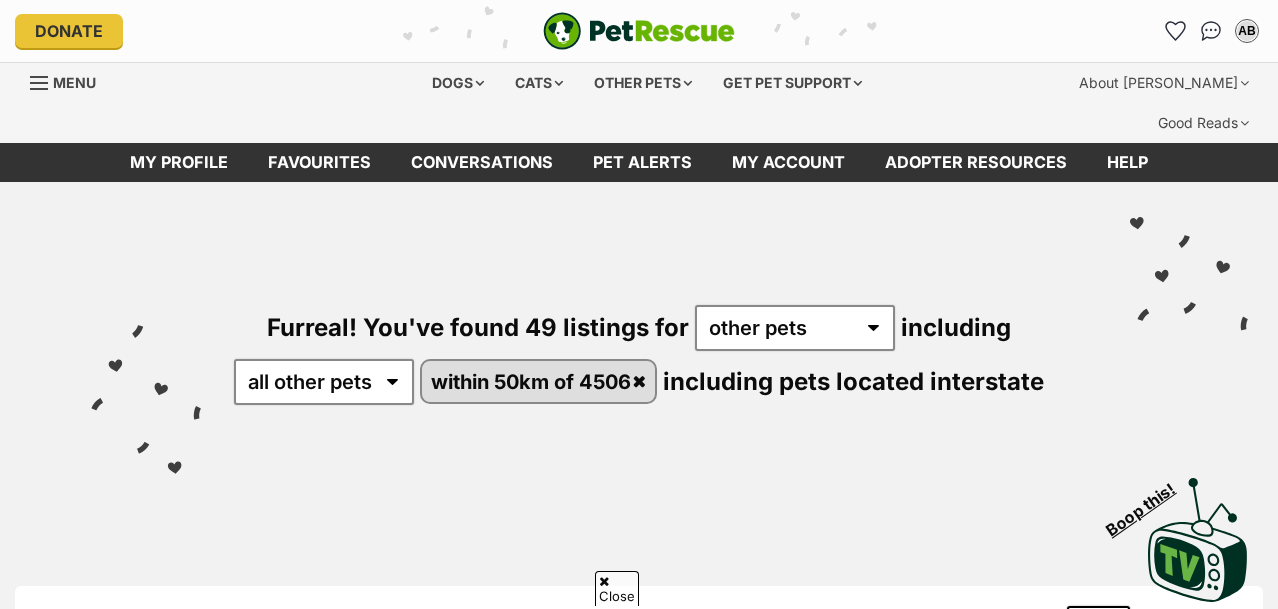 scroll, scrollTop: 618, scrollLeft: 0, axis: vertical 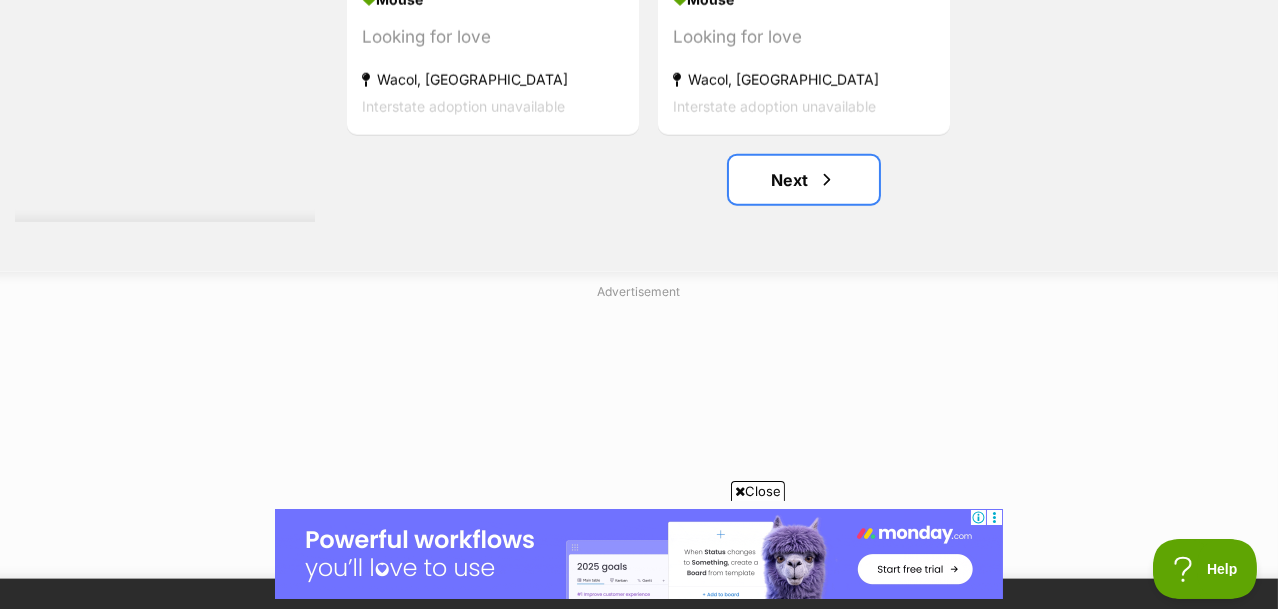 click on "Next" at bounding box center [804, 180] 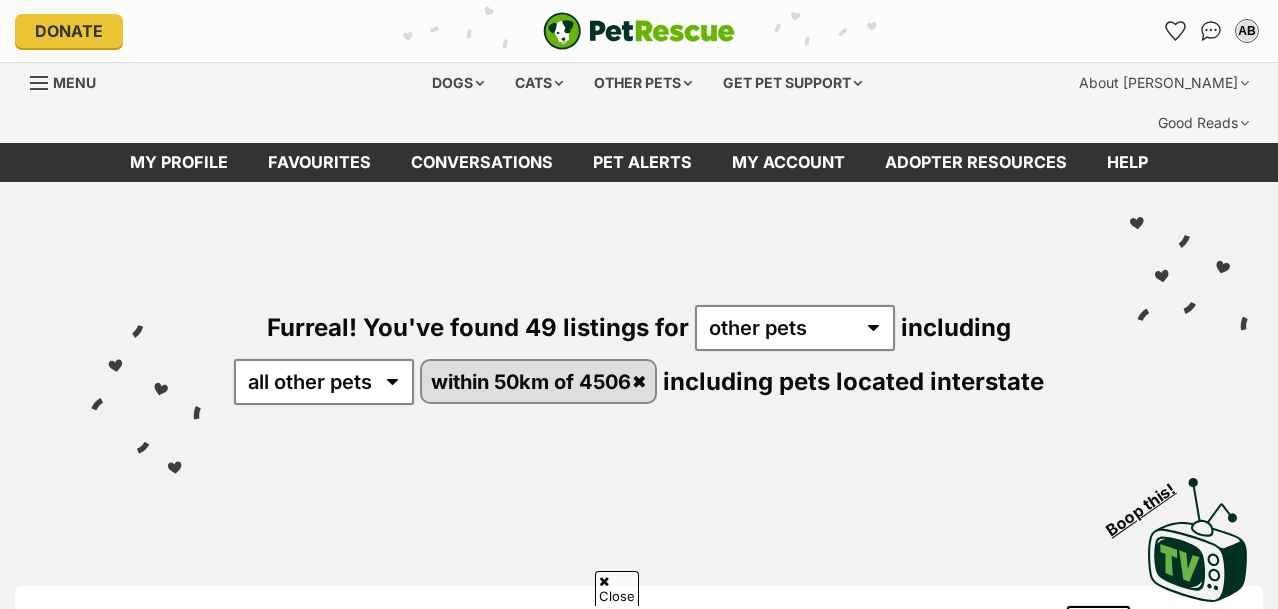 scroll, scrollTop: 555, scrollLeft: 0, axis: vertical 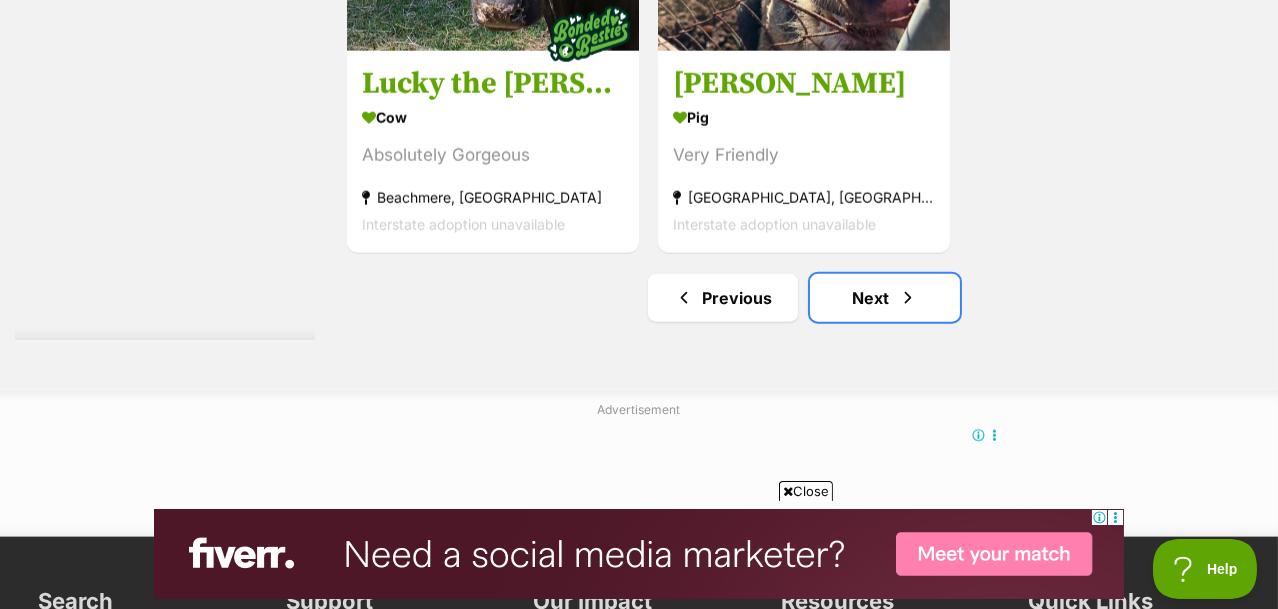 click on "Next" at bounding box center (885, 298) 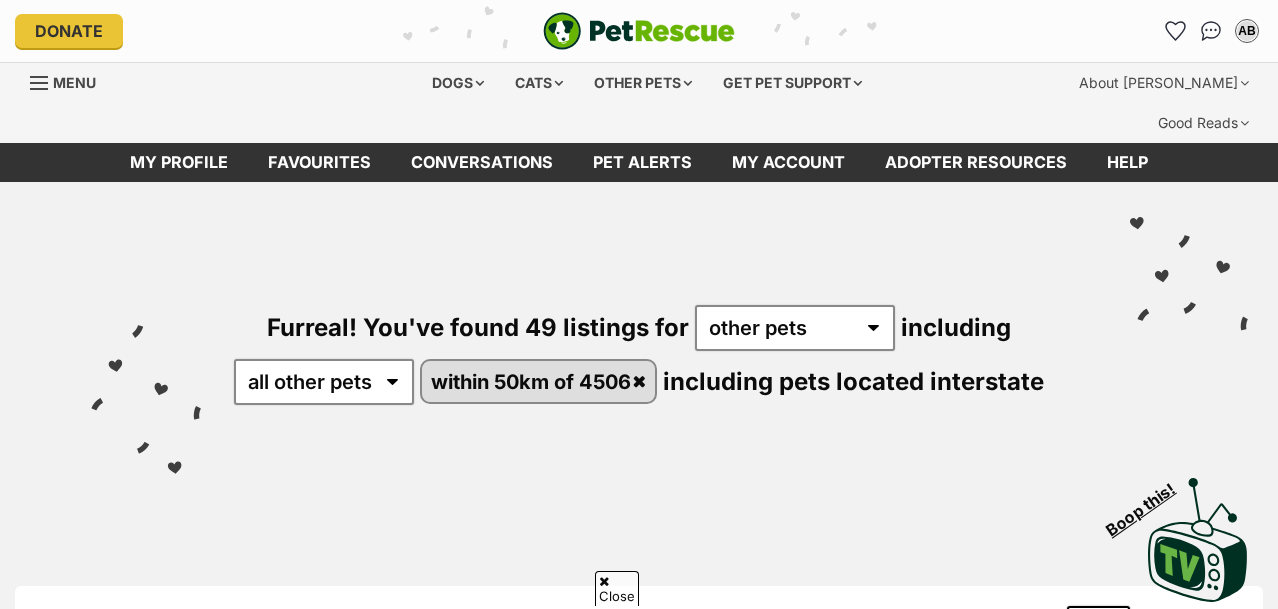scroll, scrollTop: 535, scrollLeft: 0, axis: vertical 